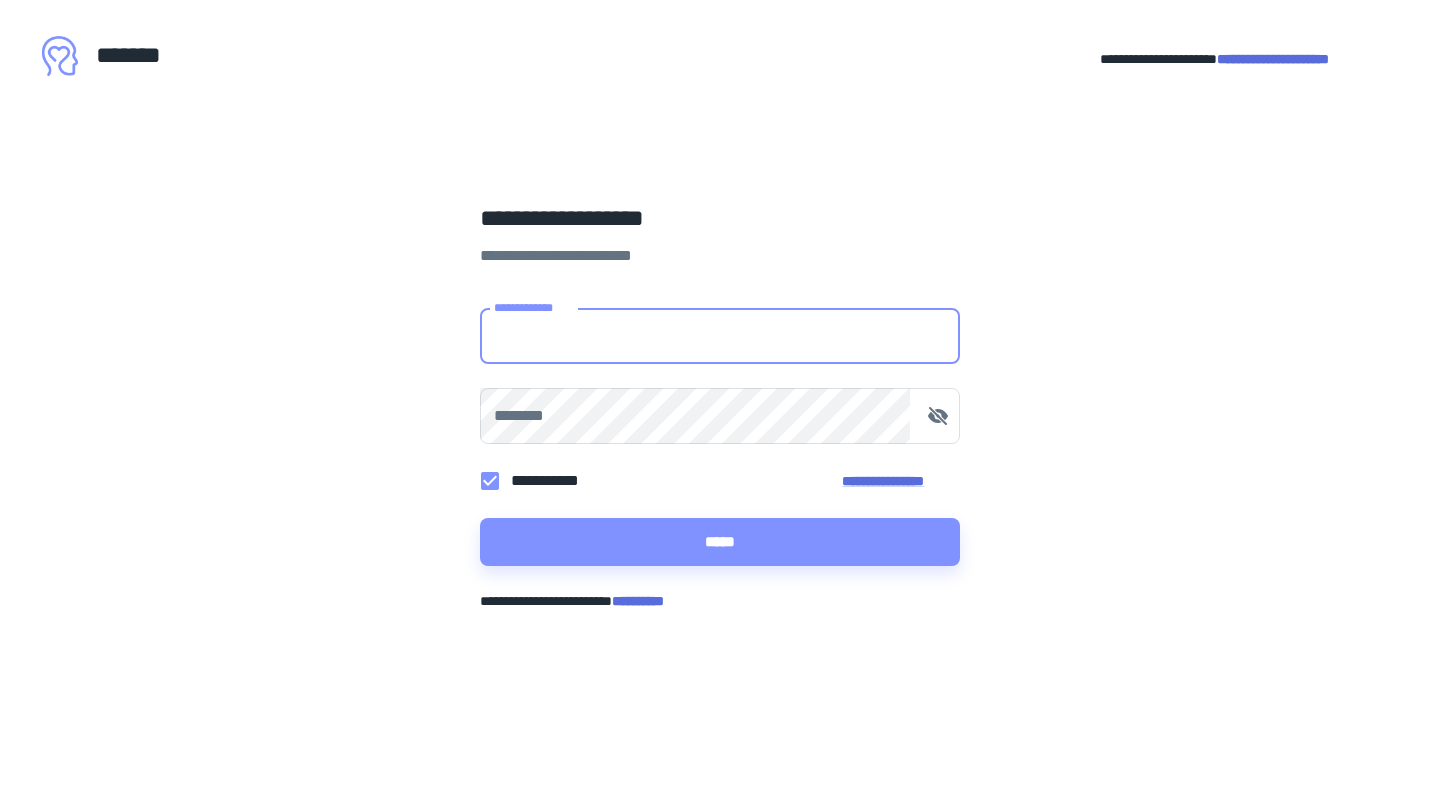 scroll, scrollTop: 0, scrollLeft: 0, axis: both 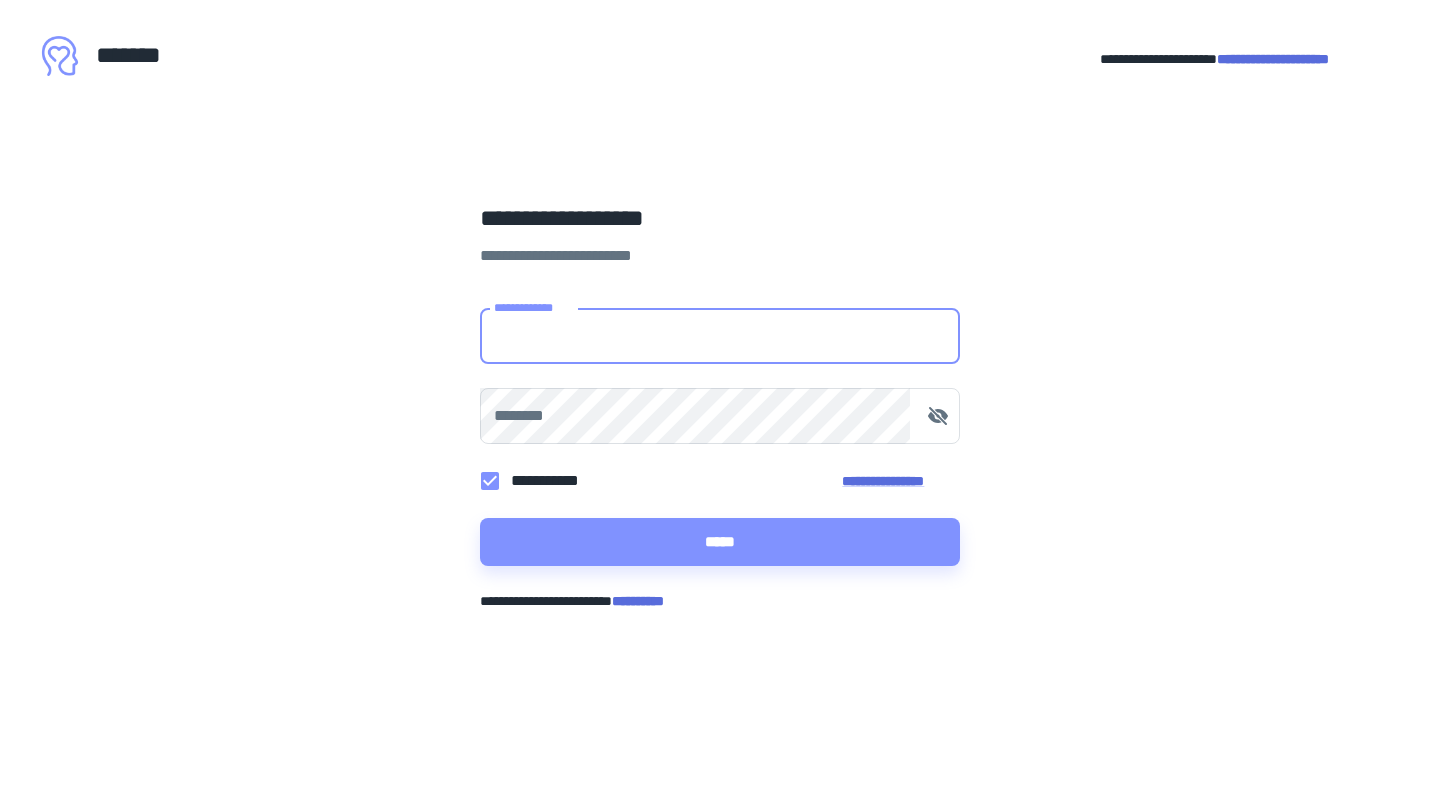click on "**********" at bounding box center (720, 336) 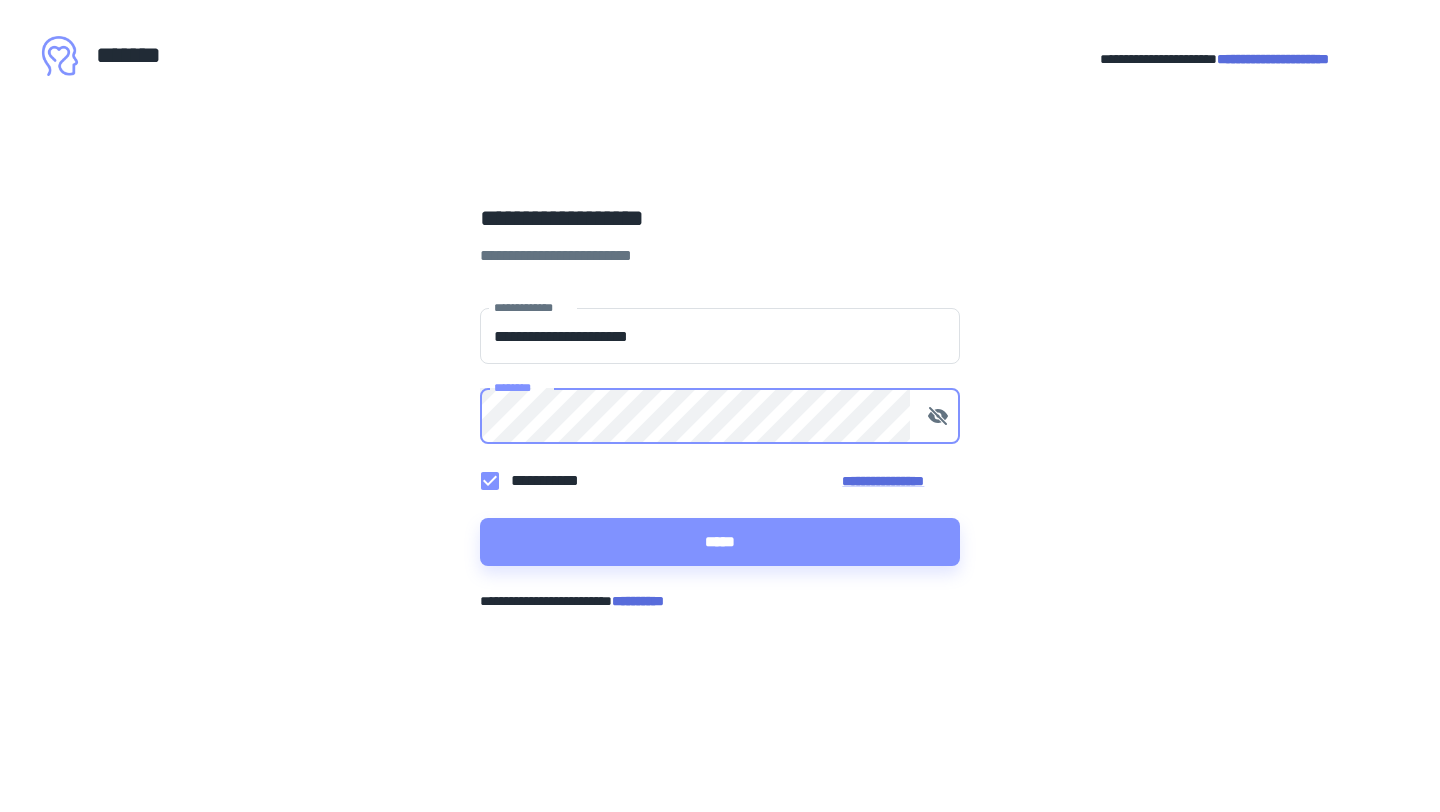 click on "*****" at bounding box center (720, 542) 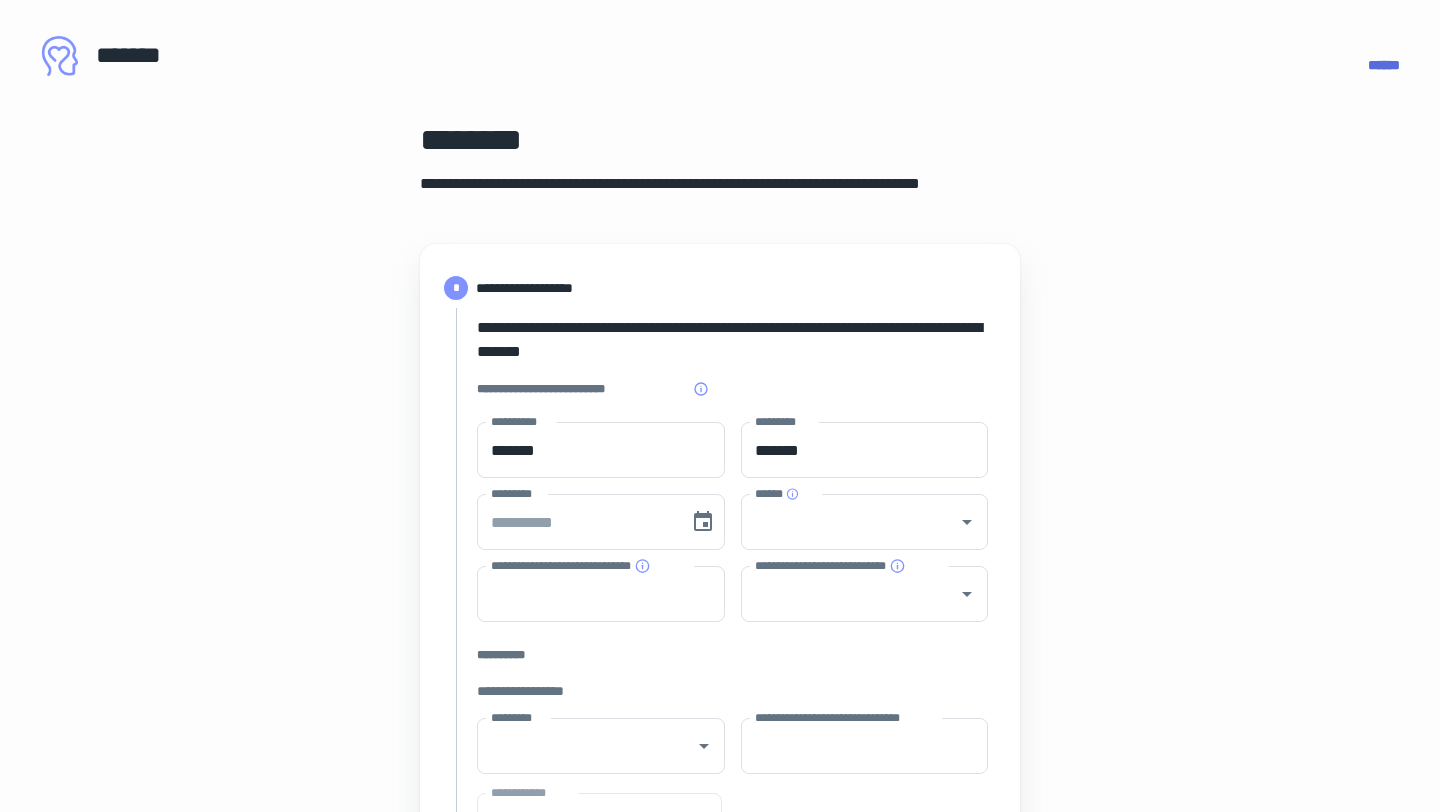 scroll, scrollTop: 77, scrollLeft: 0, axis: vertical 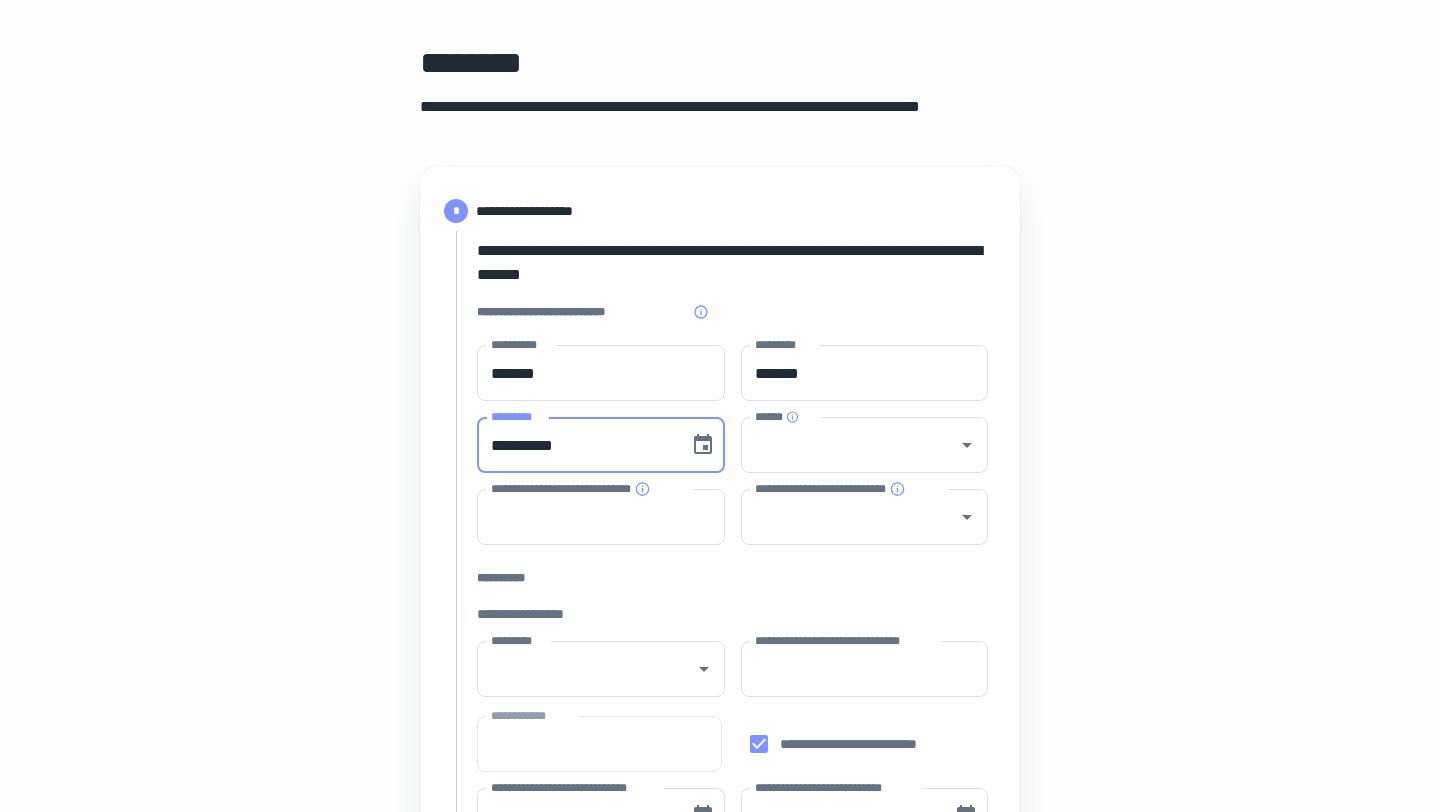 click on "**********" at bounding box center (576, 445) 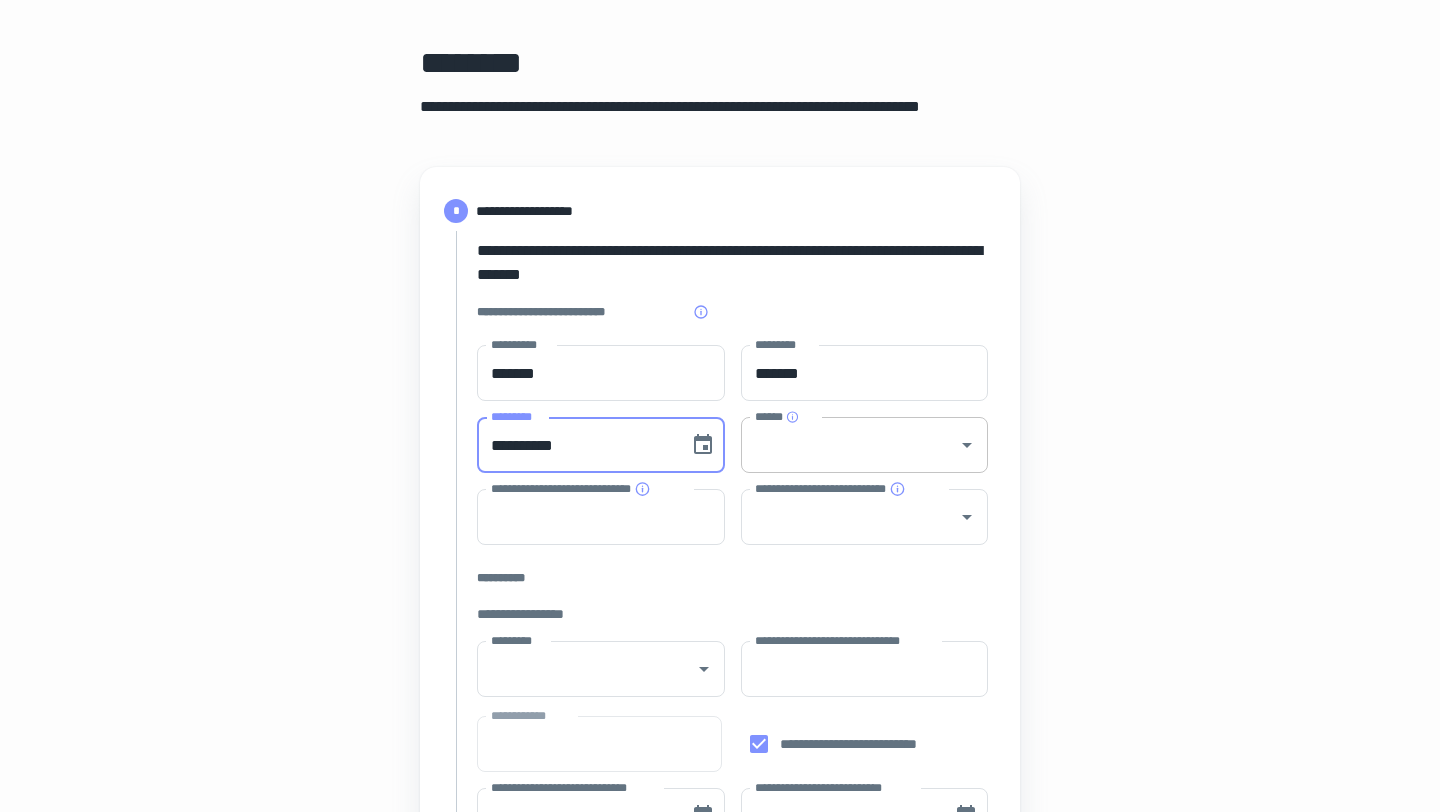 type on "**********" 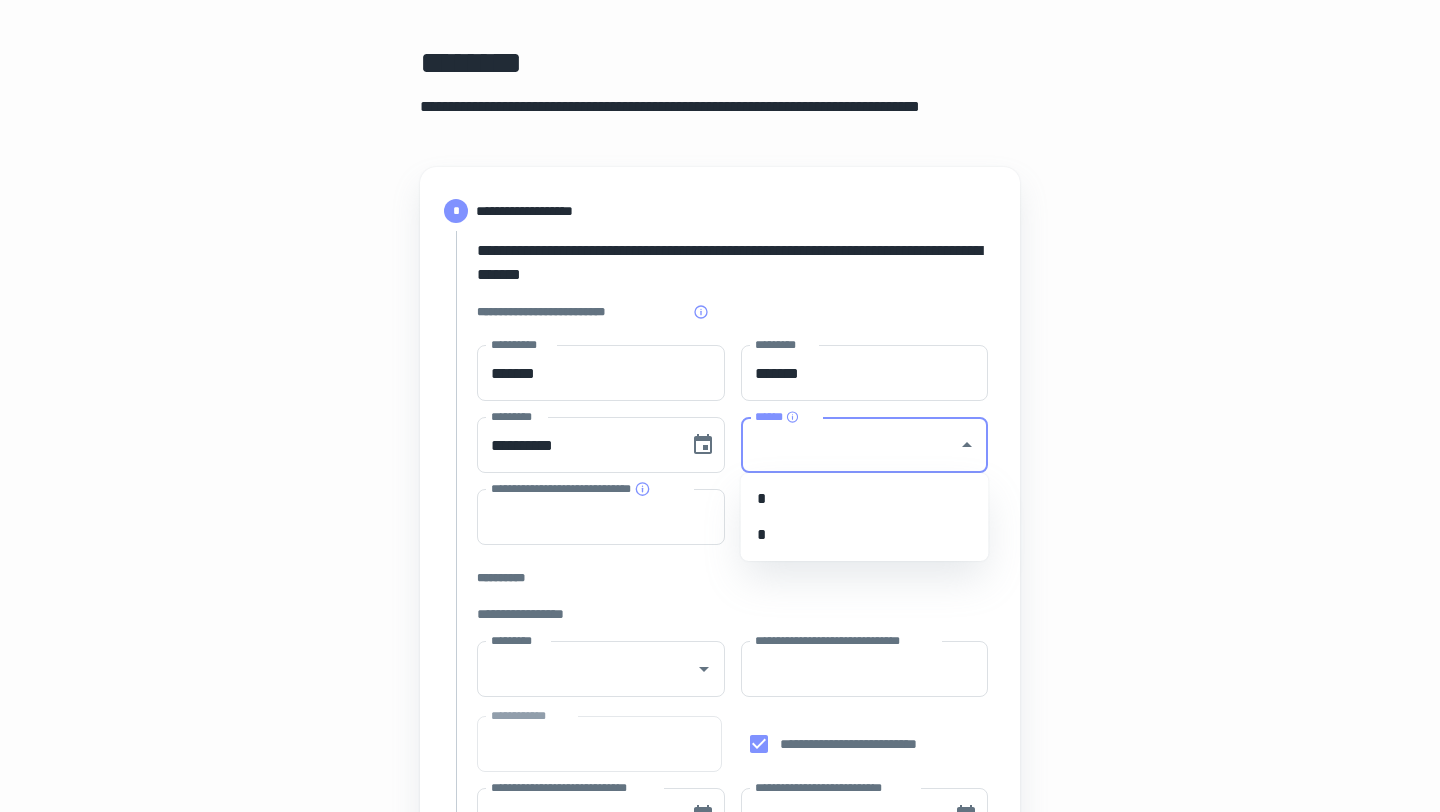 click on "******" at bounding box center (850, 445) 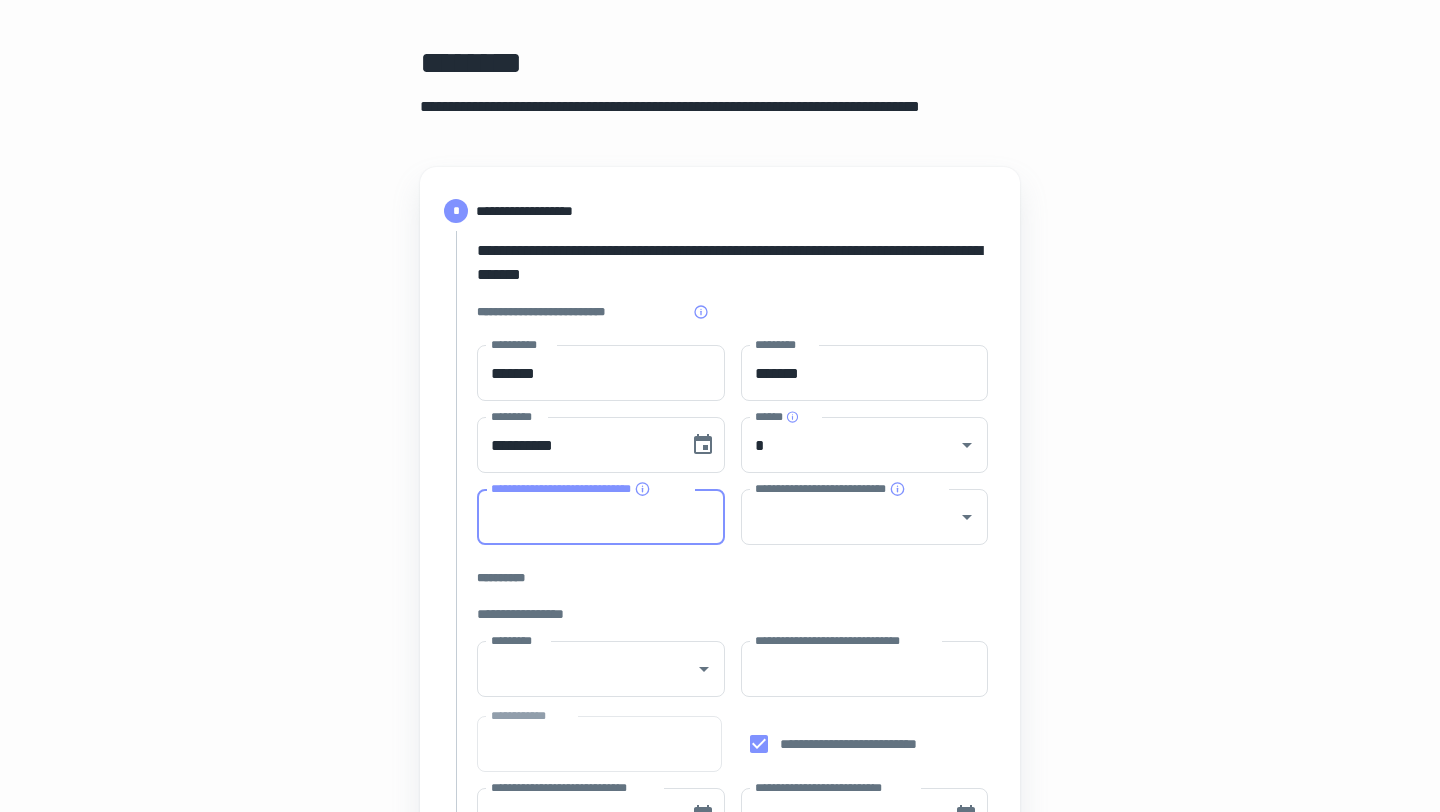 click on "**********" at bounding box center [601, 517] 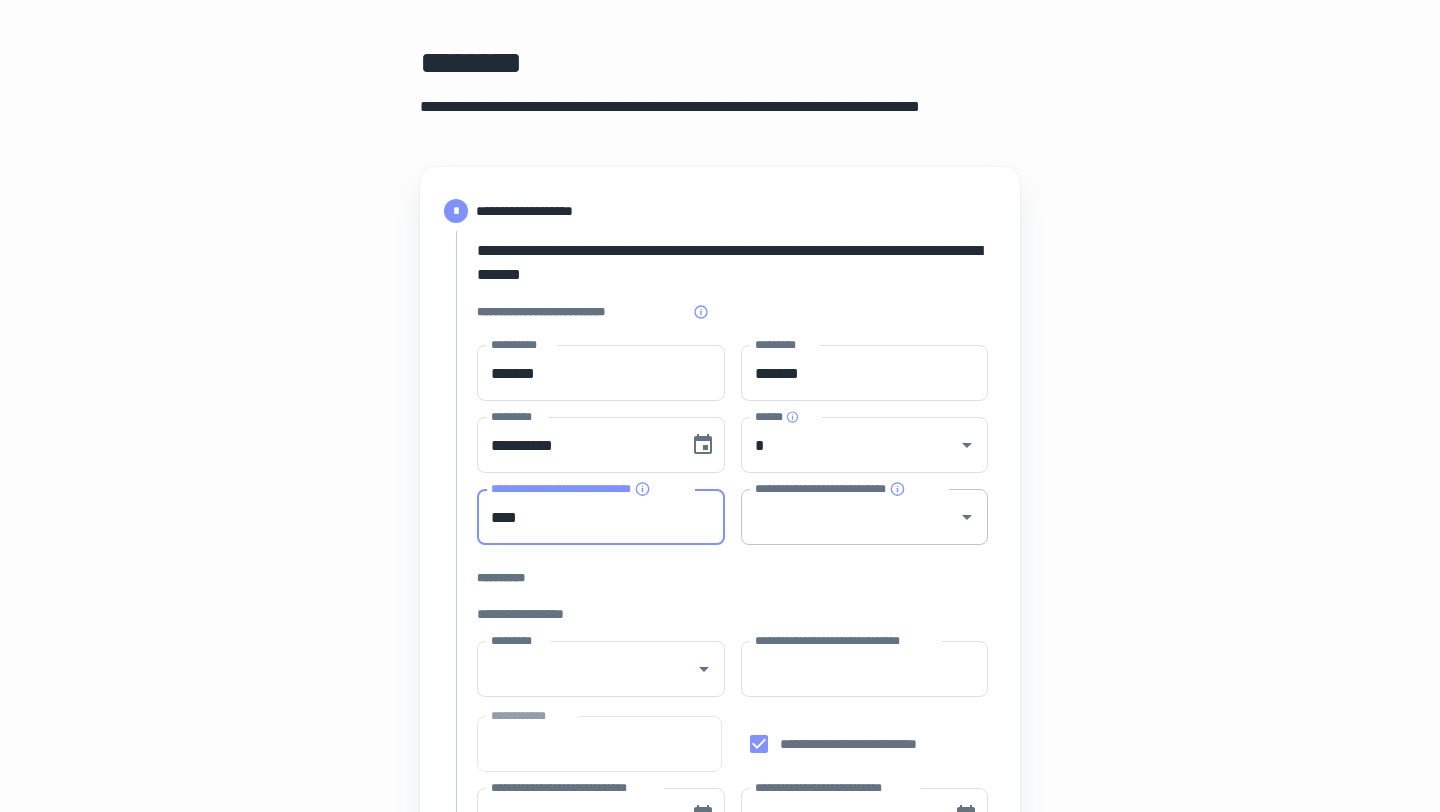 click on "**********" at bounding box center (865, 517) 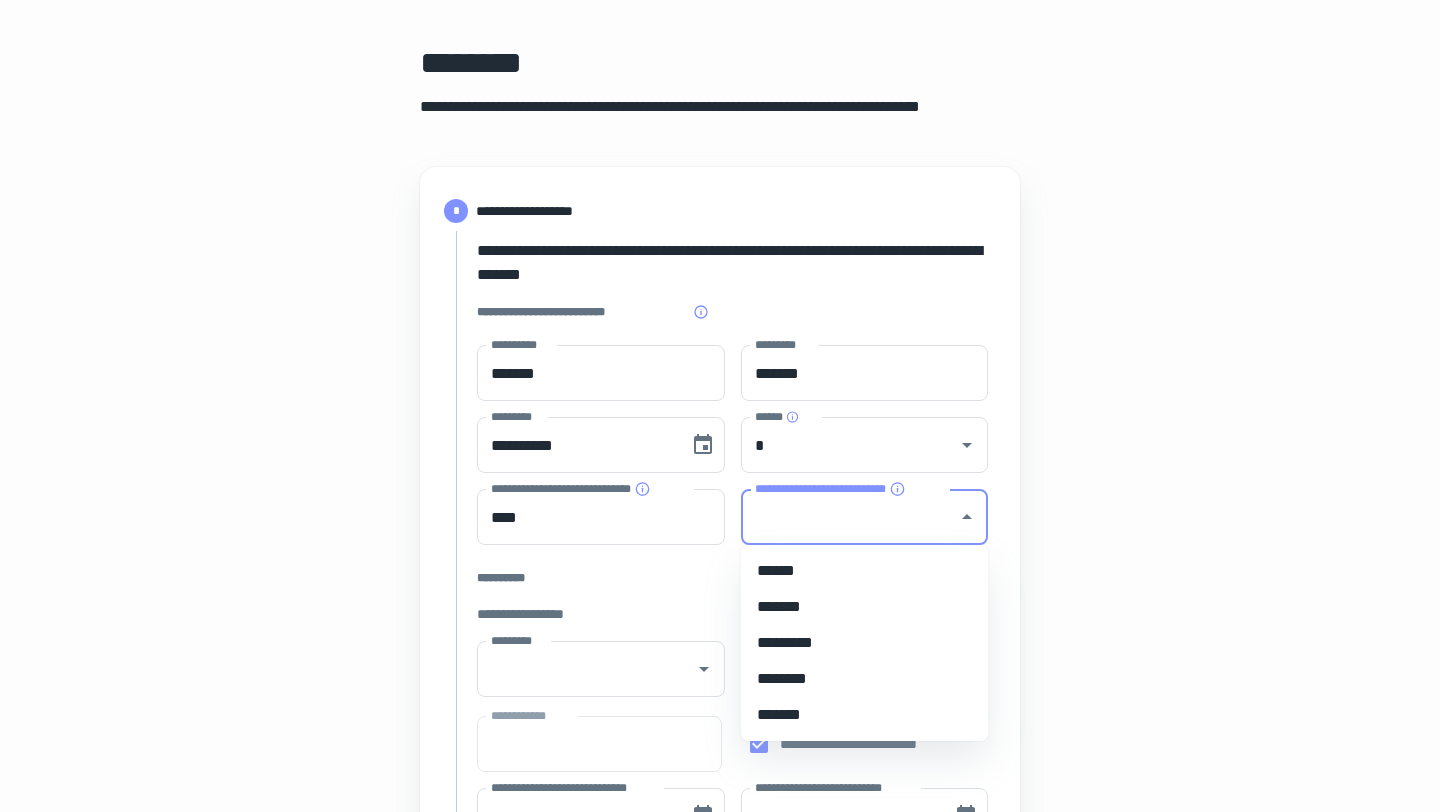 click on "*******" at bounding box center [865, 607] 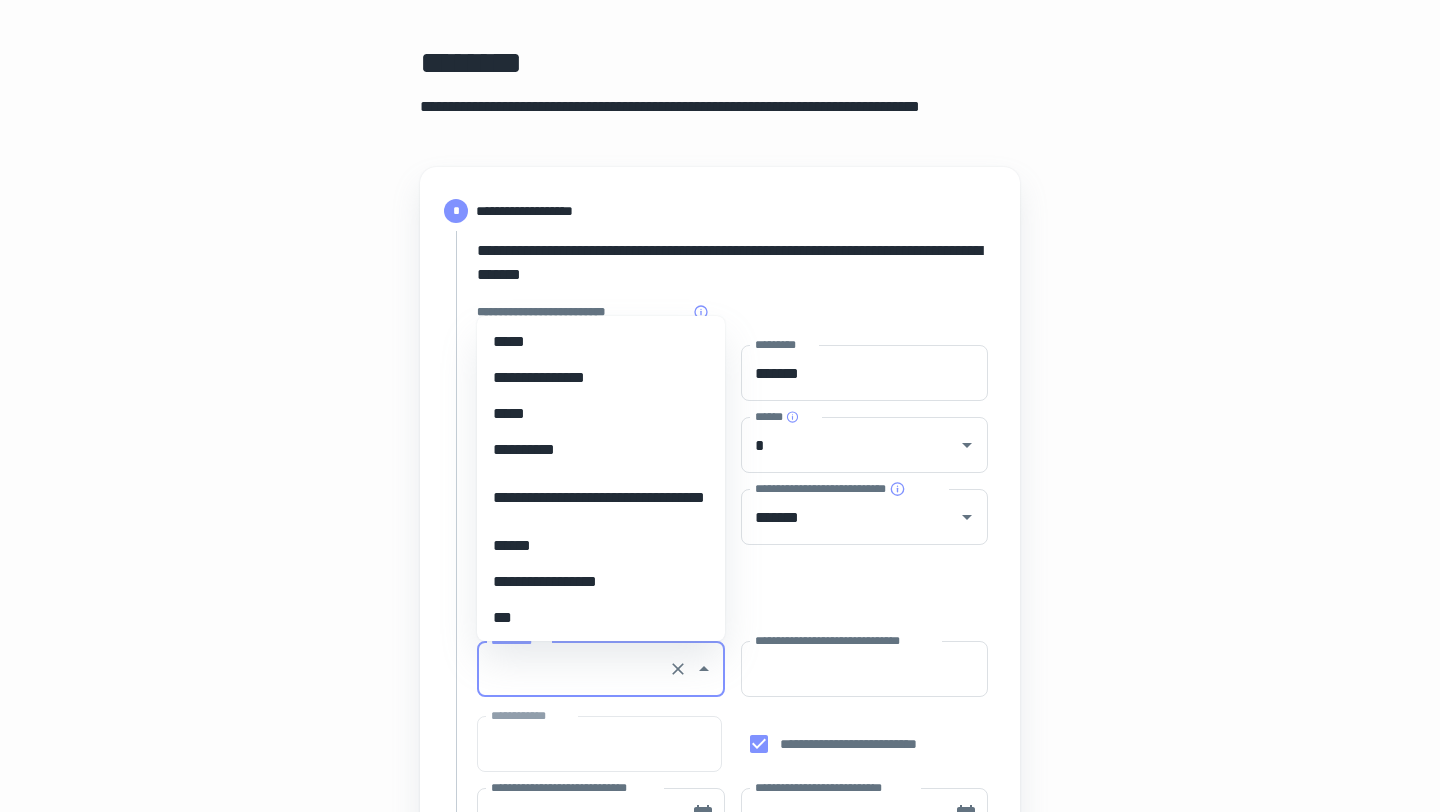 click on "*********" at bounding box center (573, 669) 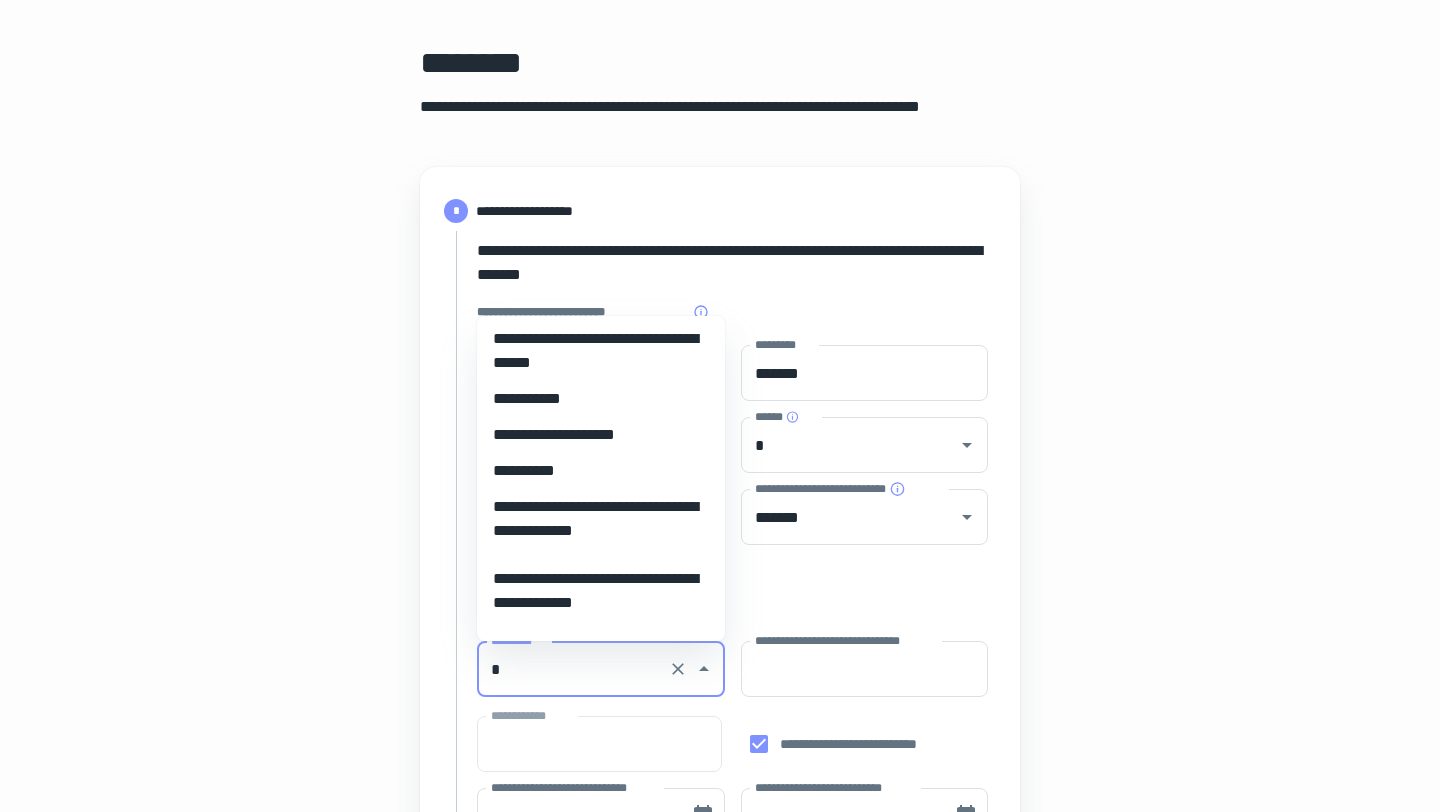 scroll, scrollTop: 0, scrollLeft: 0, axis: both 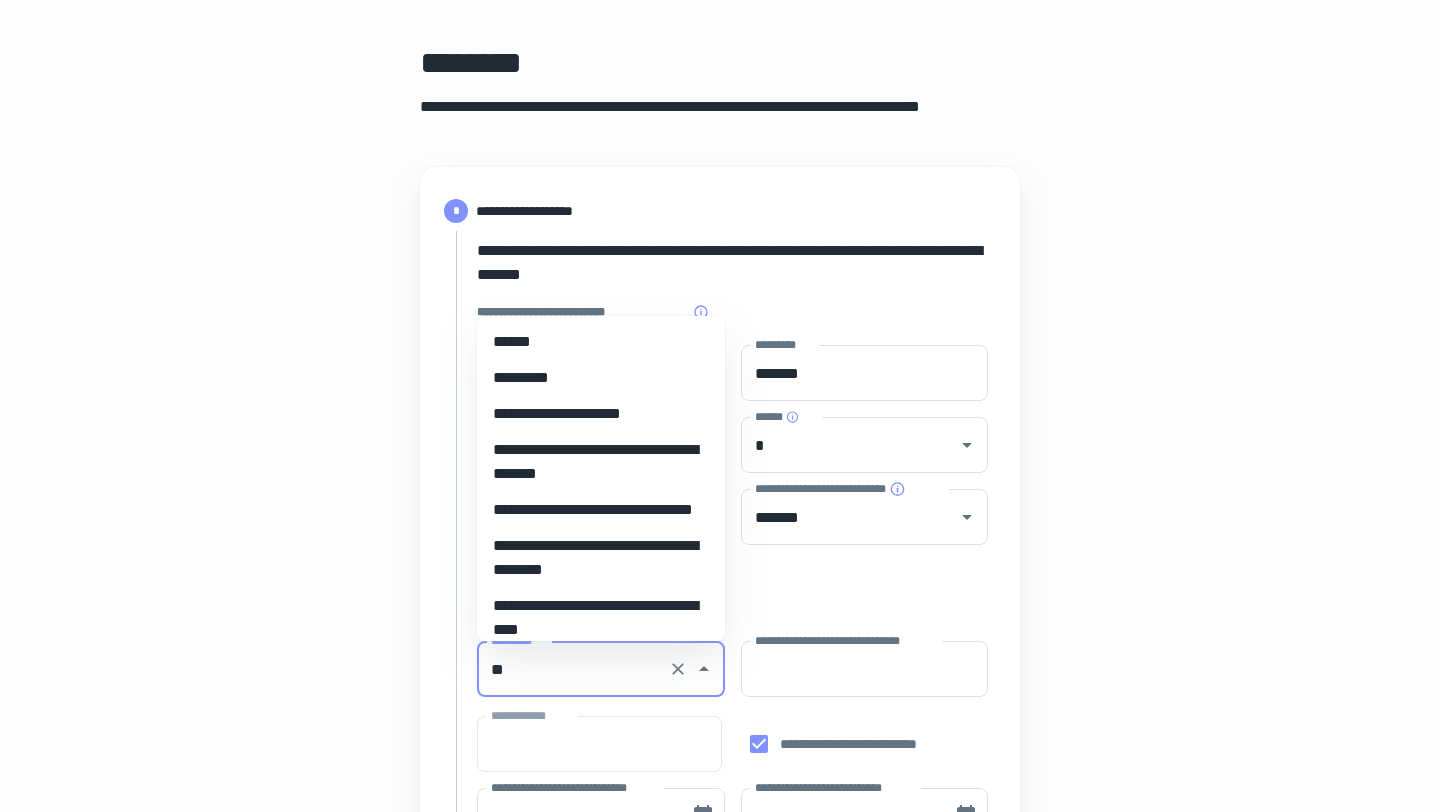 type on "*" 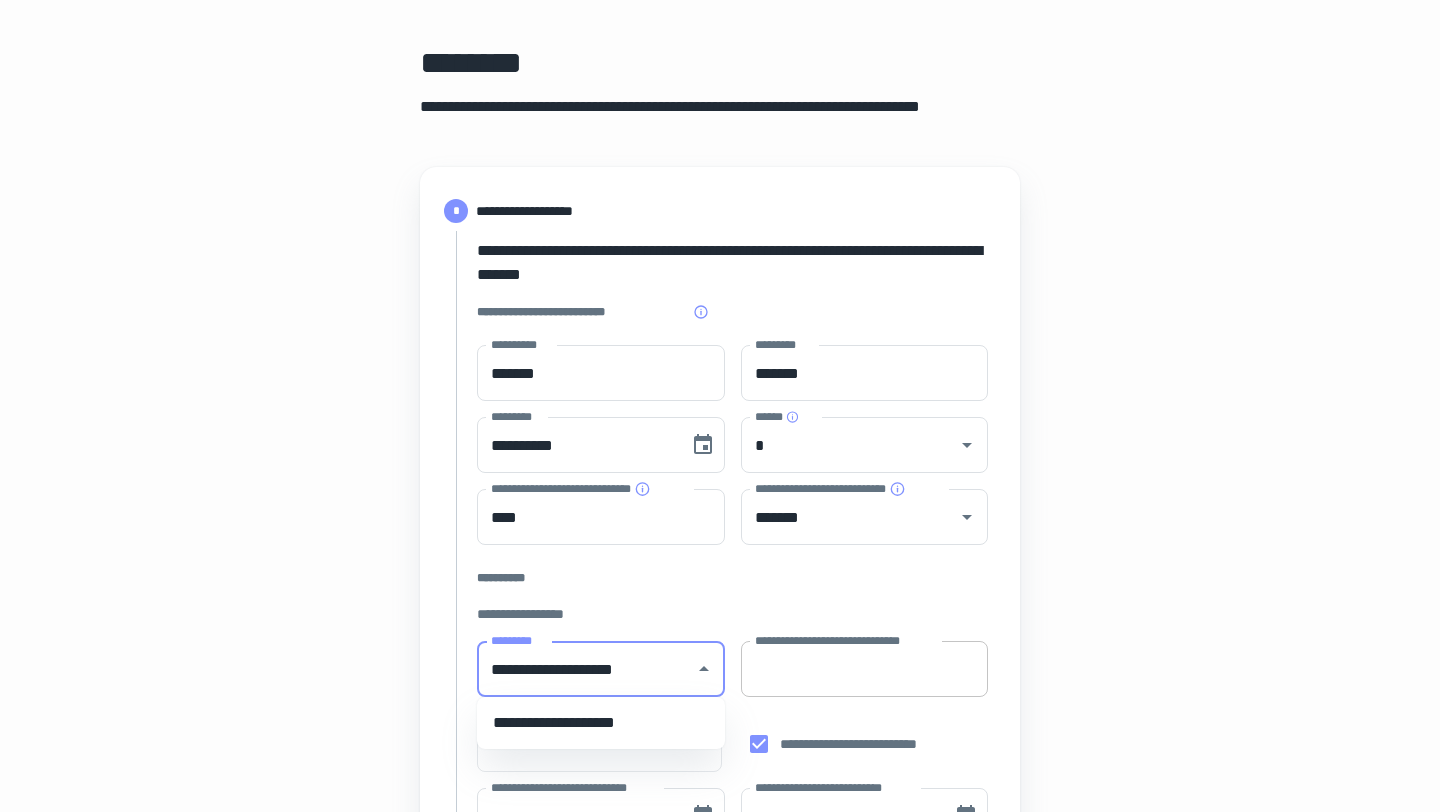 type on "**********" 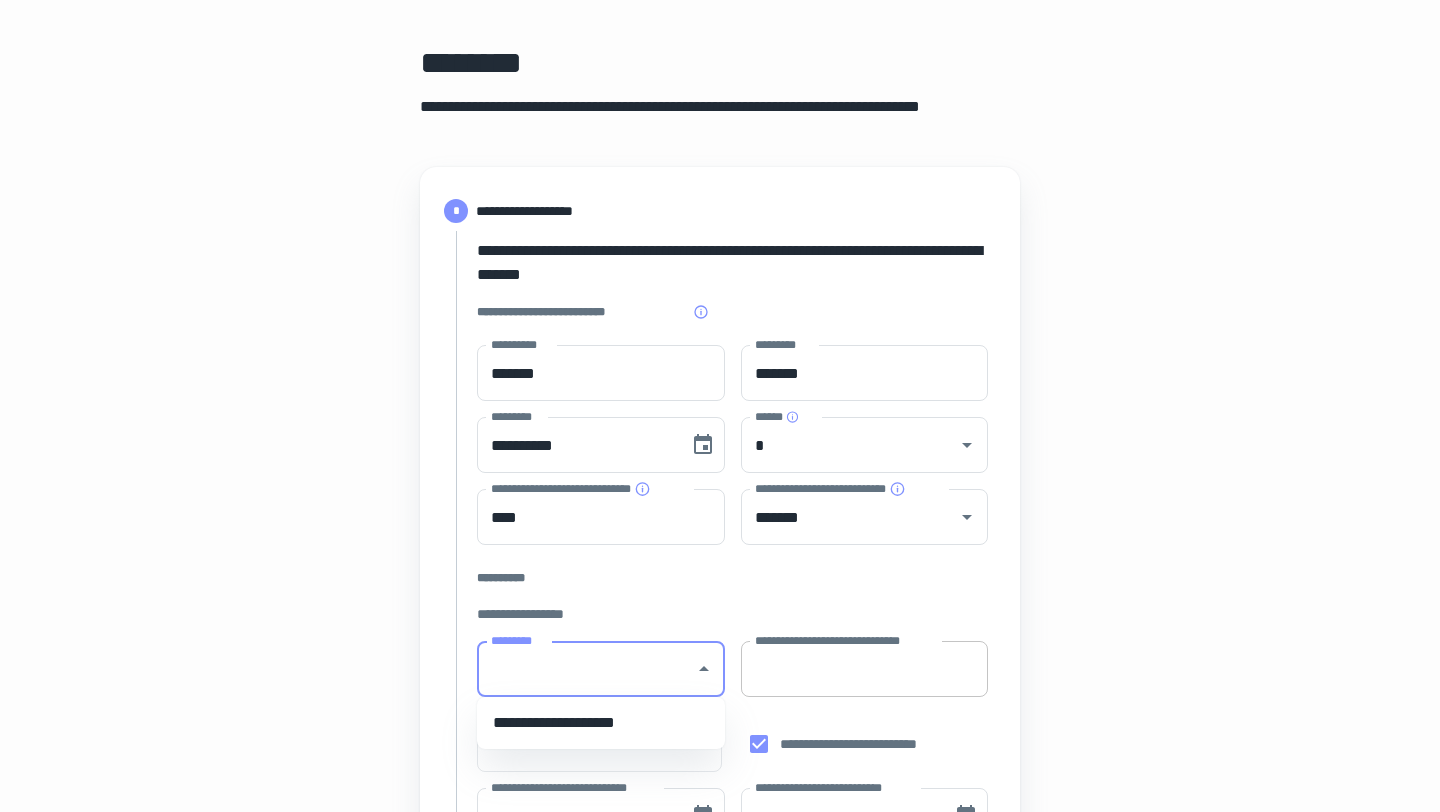 click on "**********" at bounding box center [865, 669] 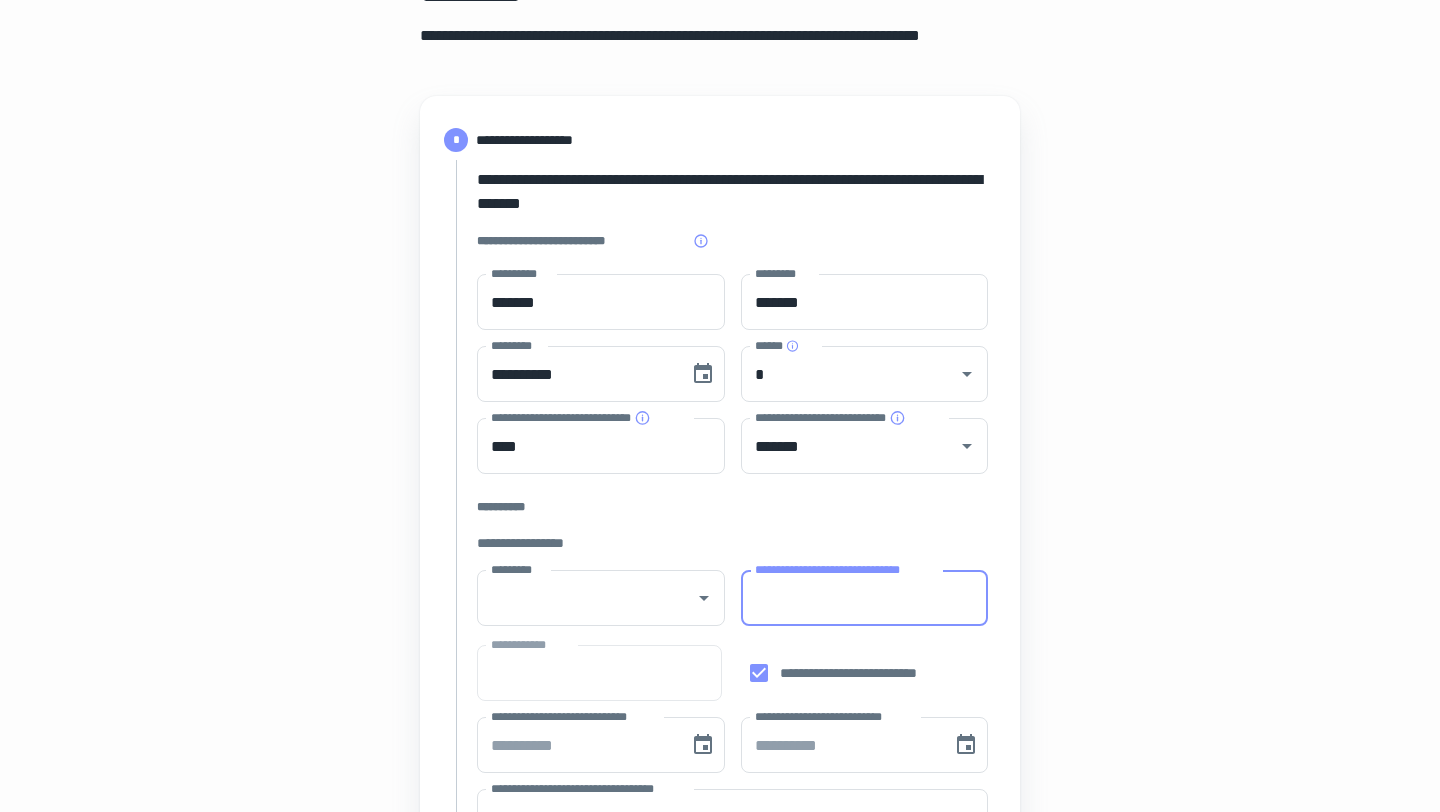 scroll, scrollTop: 163, scrollLeft: 0, axis: vertical 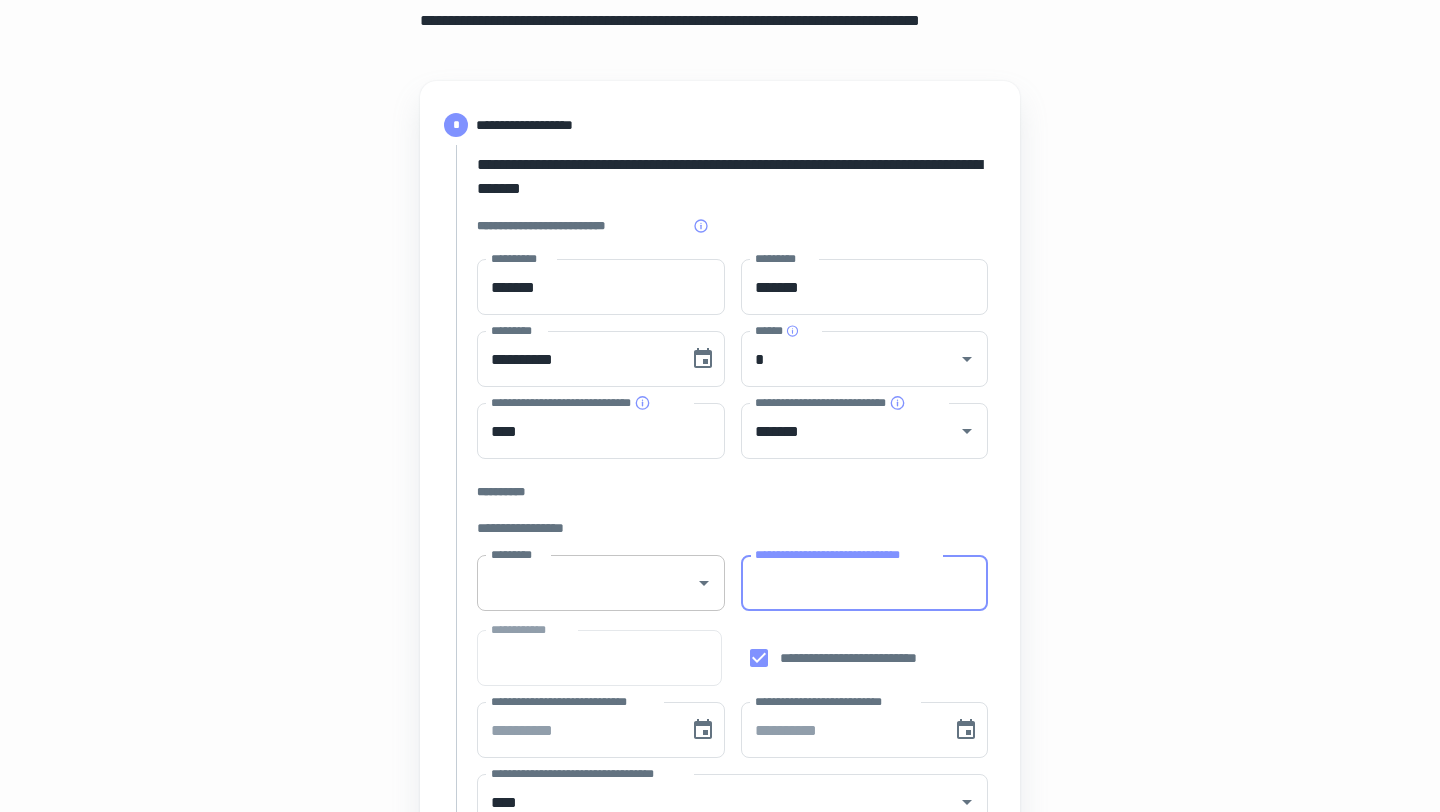click on "*********" at bounding box center [601, 583] 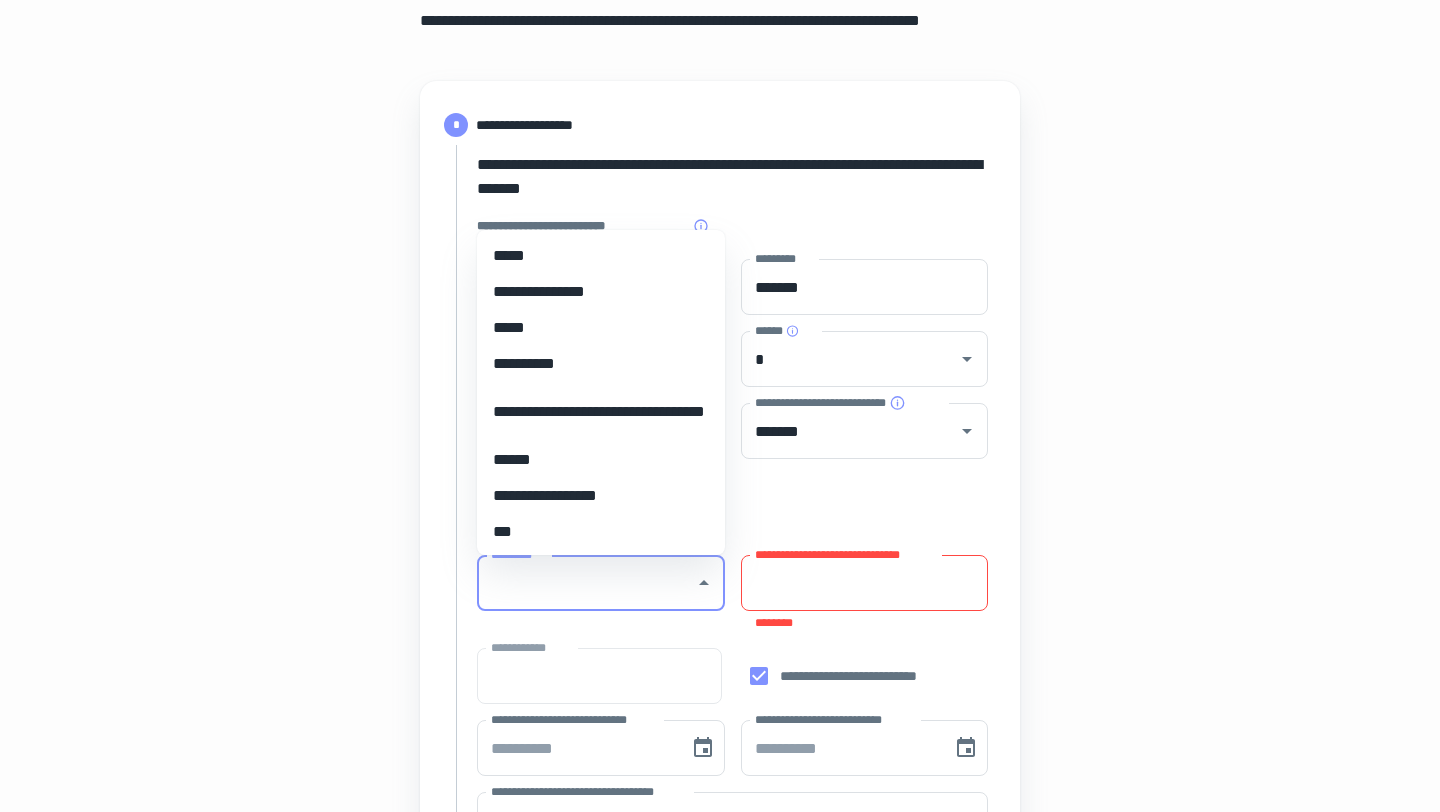 scroll, scrollTop: 0, scrollLeft: 0, axis: both 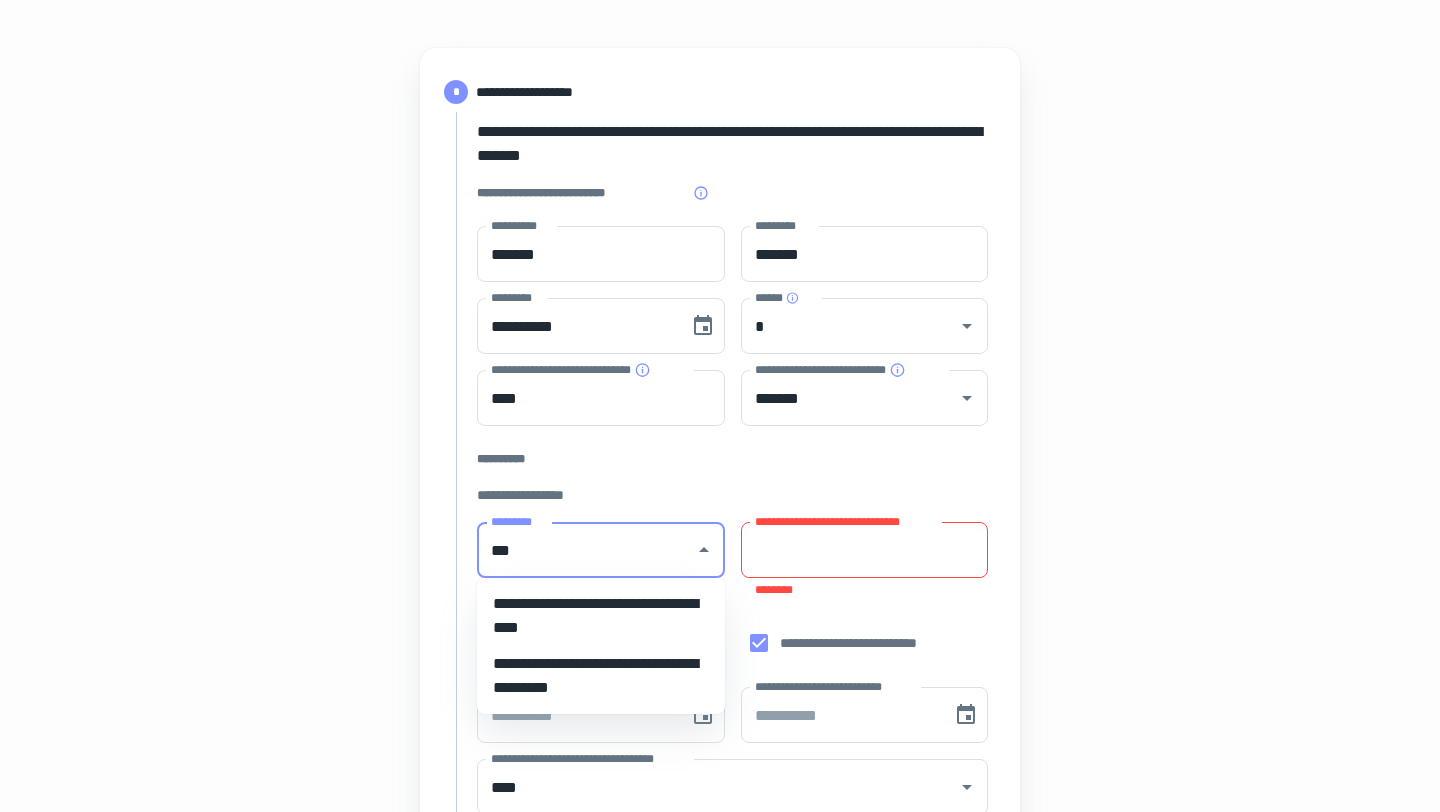 click on "***" at bounding box center (586, 550) 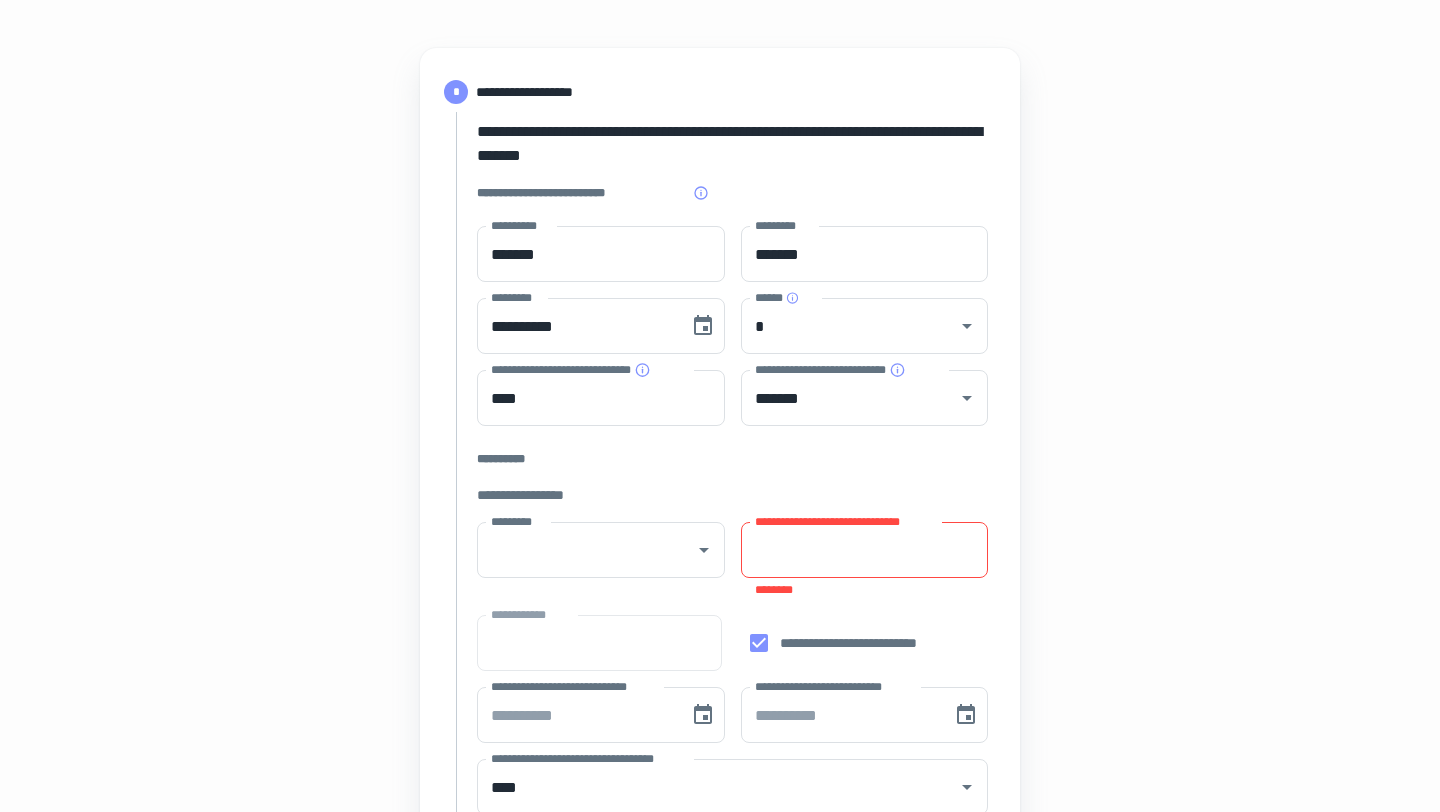 click on "**********" at bounding box center (732, 495) 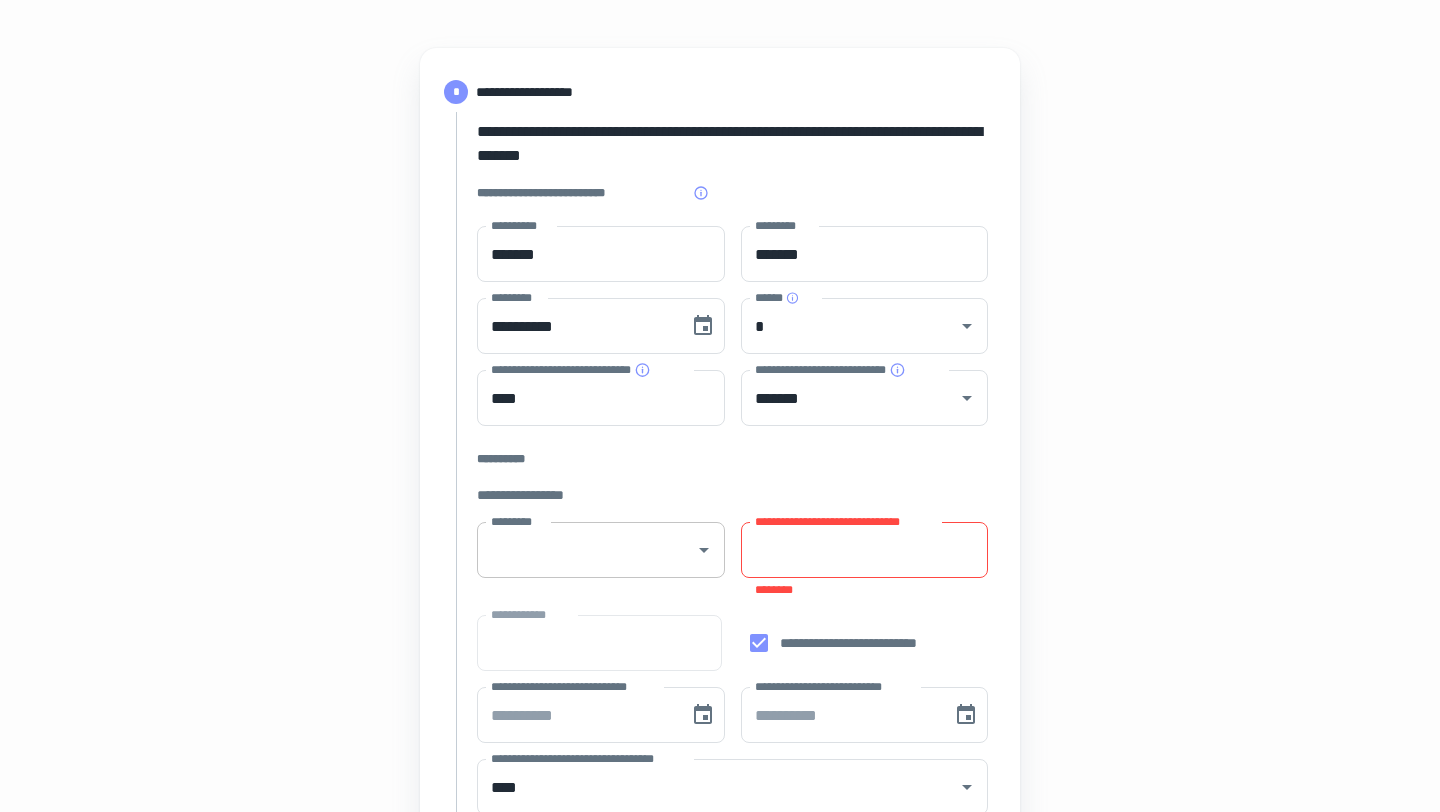 click on "*********" at bounding box center (601, 550) 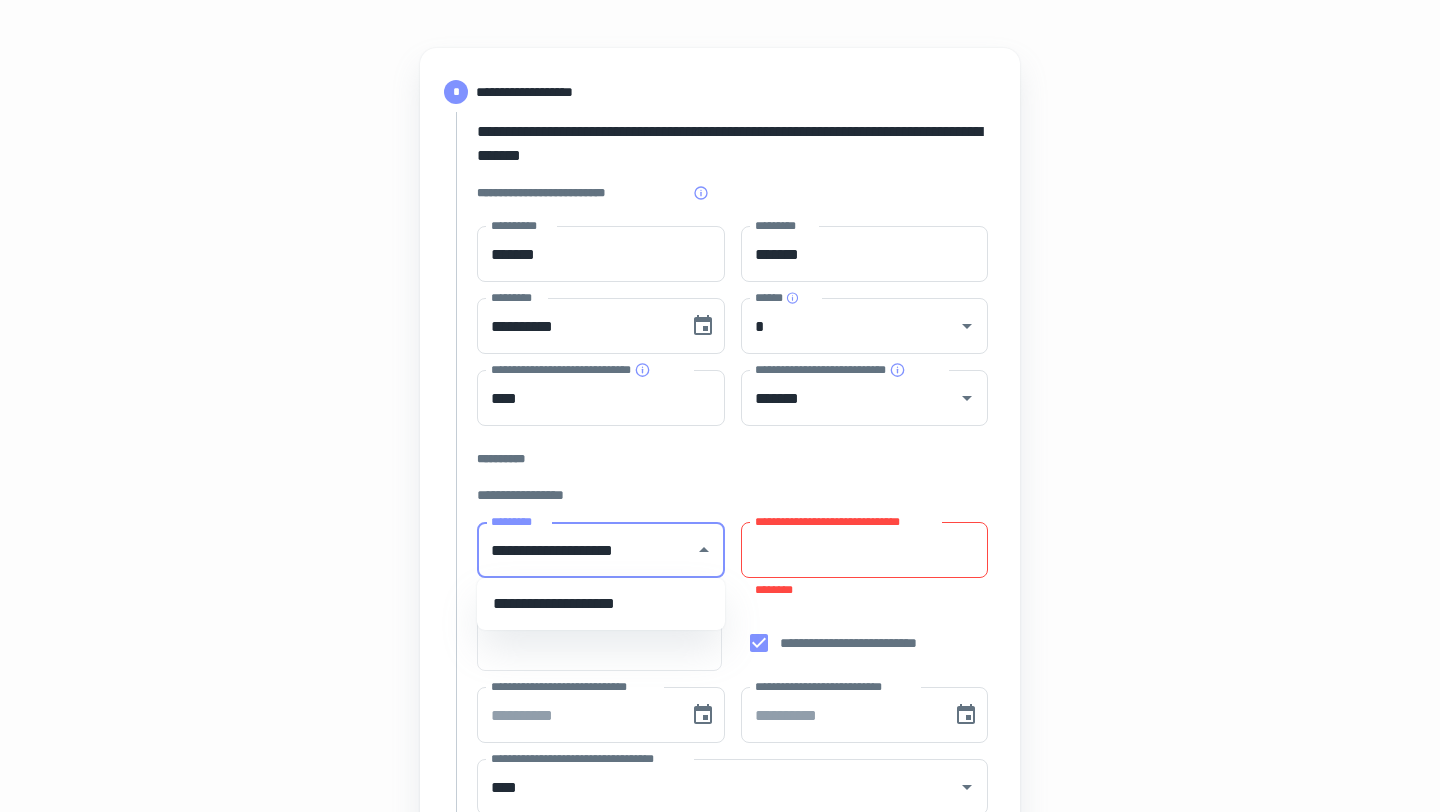 type on "**********" 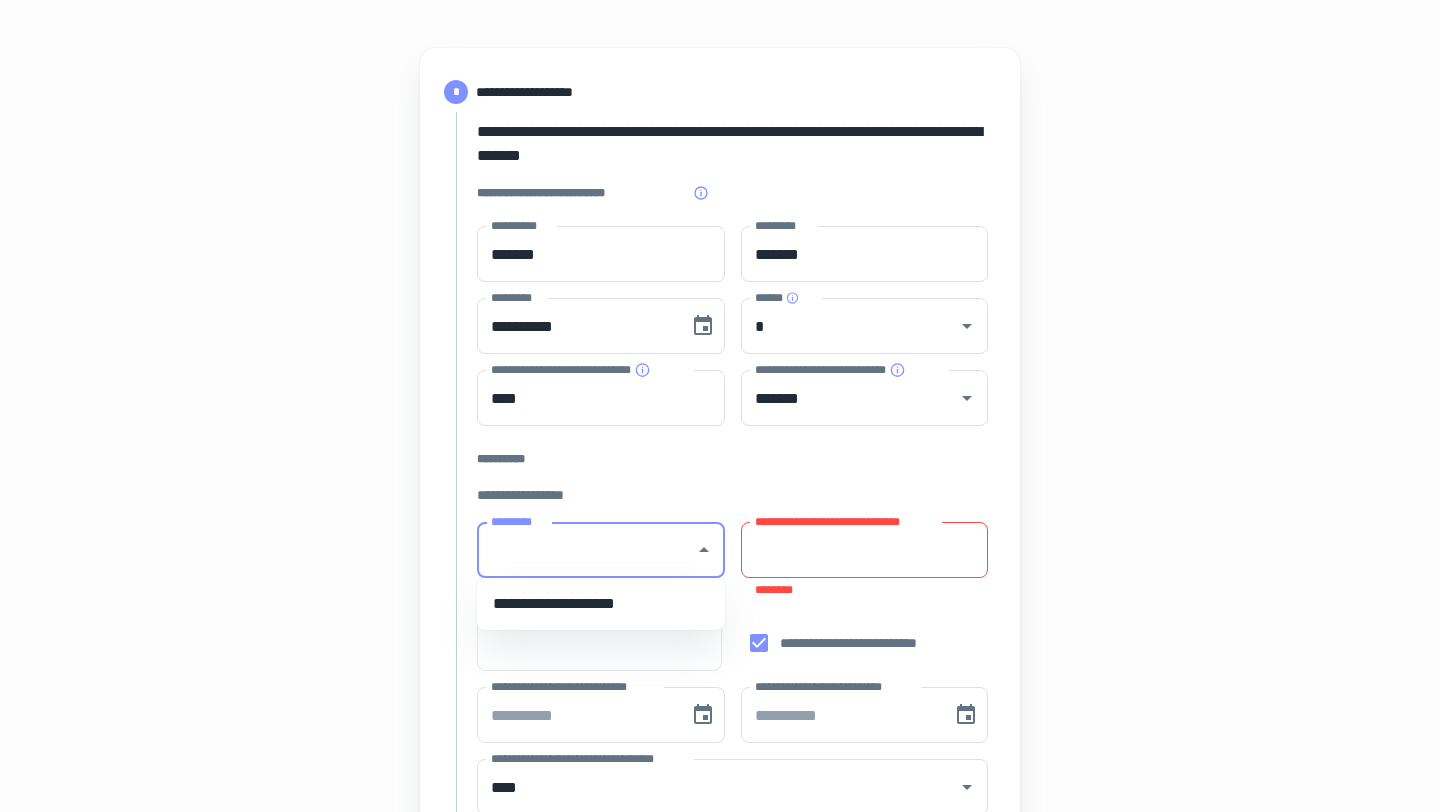 click on "**********" at bounding box center [732, 740] 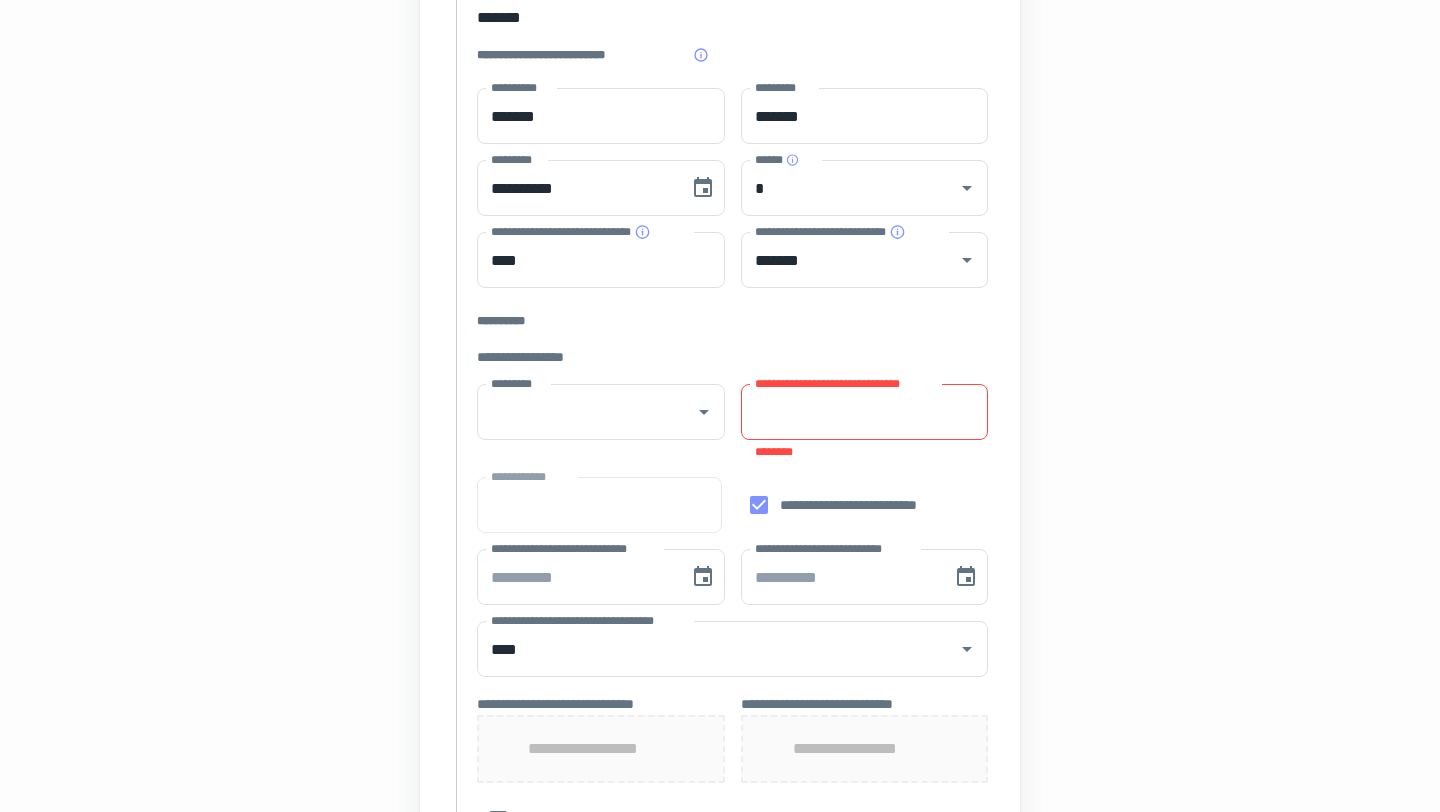 scroll, scrollTop: 346, scrollLeft: 0, axis: vertical 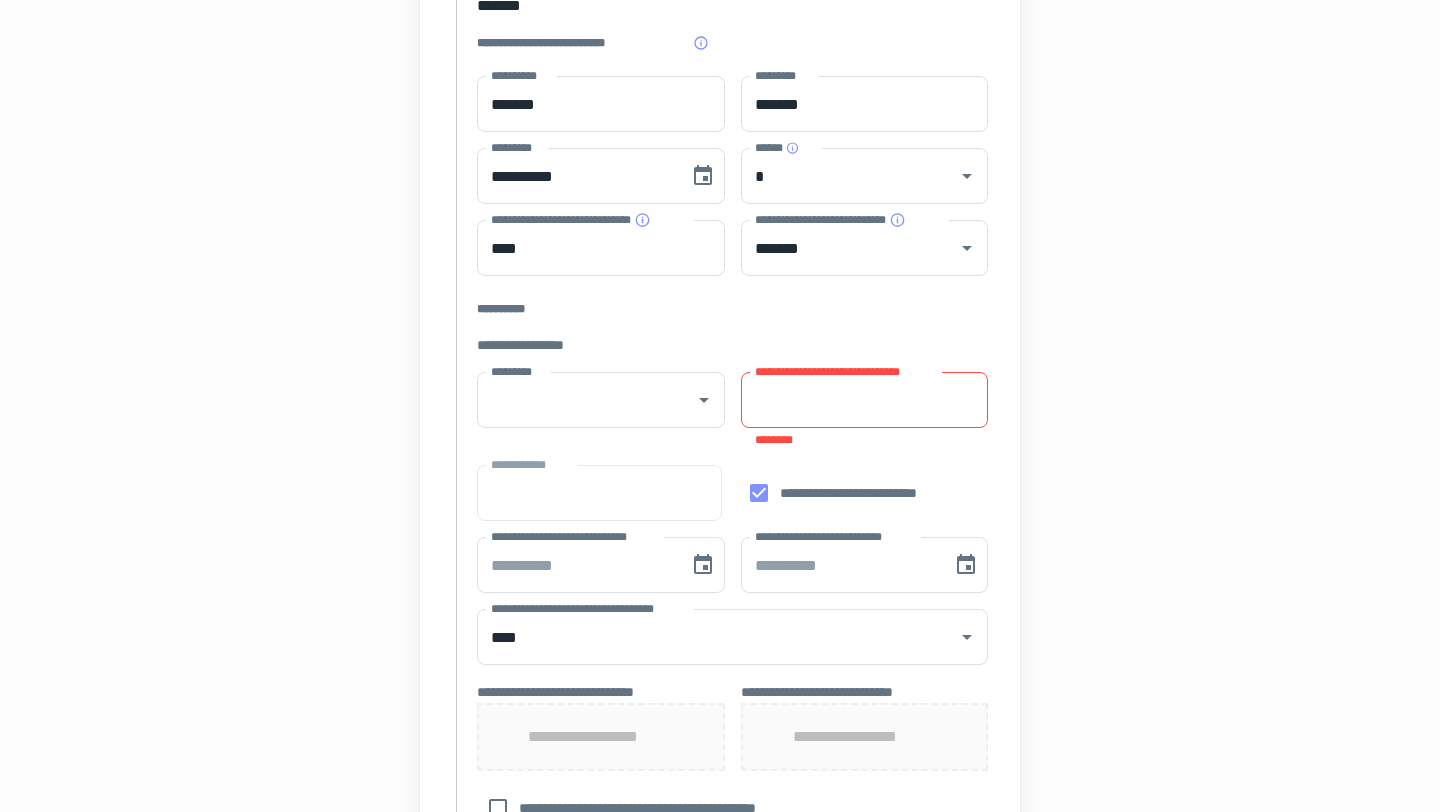 click on "**********" at bounding box center [865, 400] 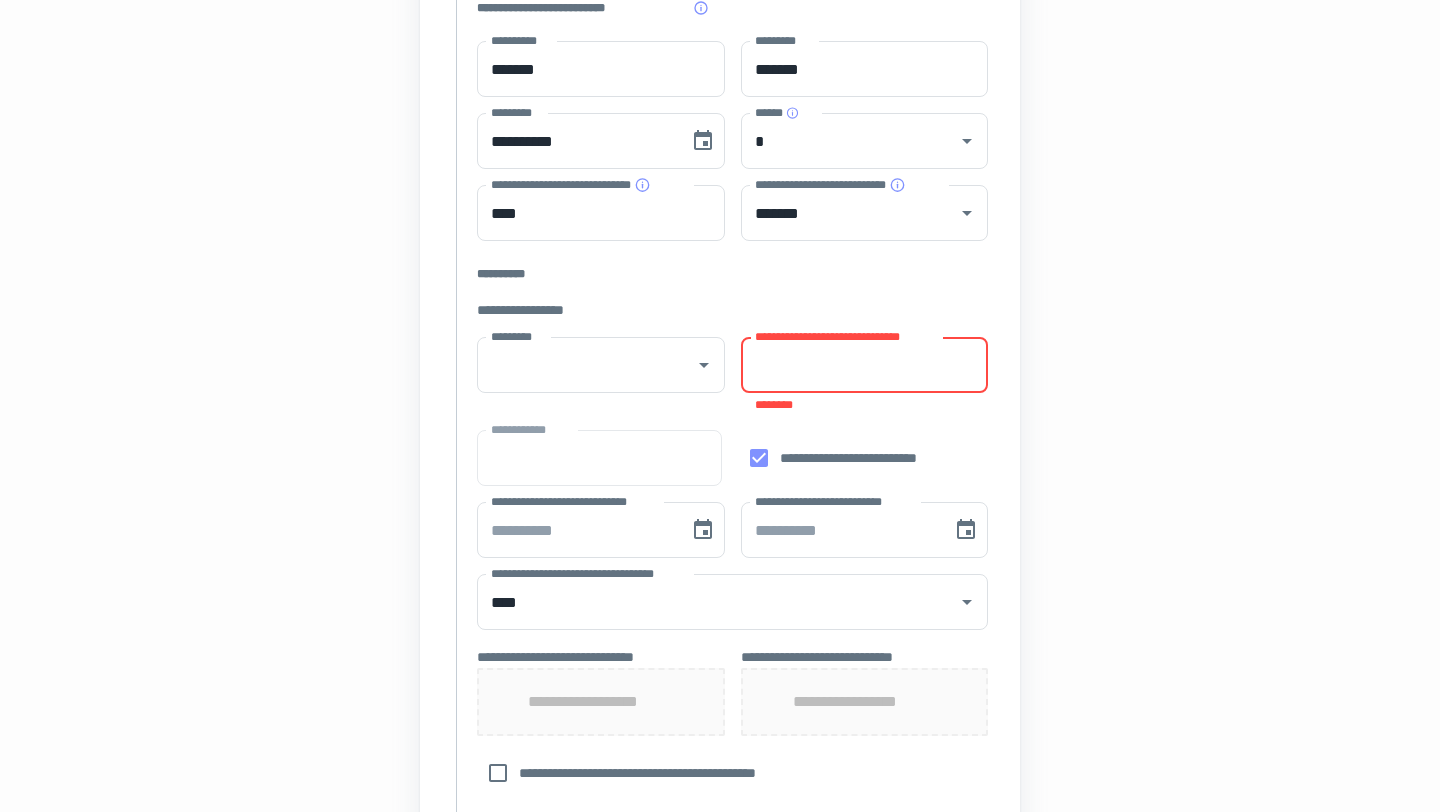 scroll, scrollTop: 425, scrollLeft: 0, axis: vertical 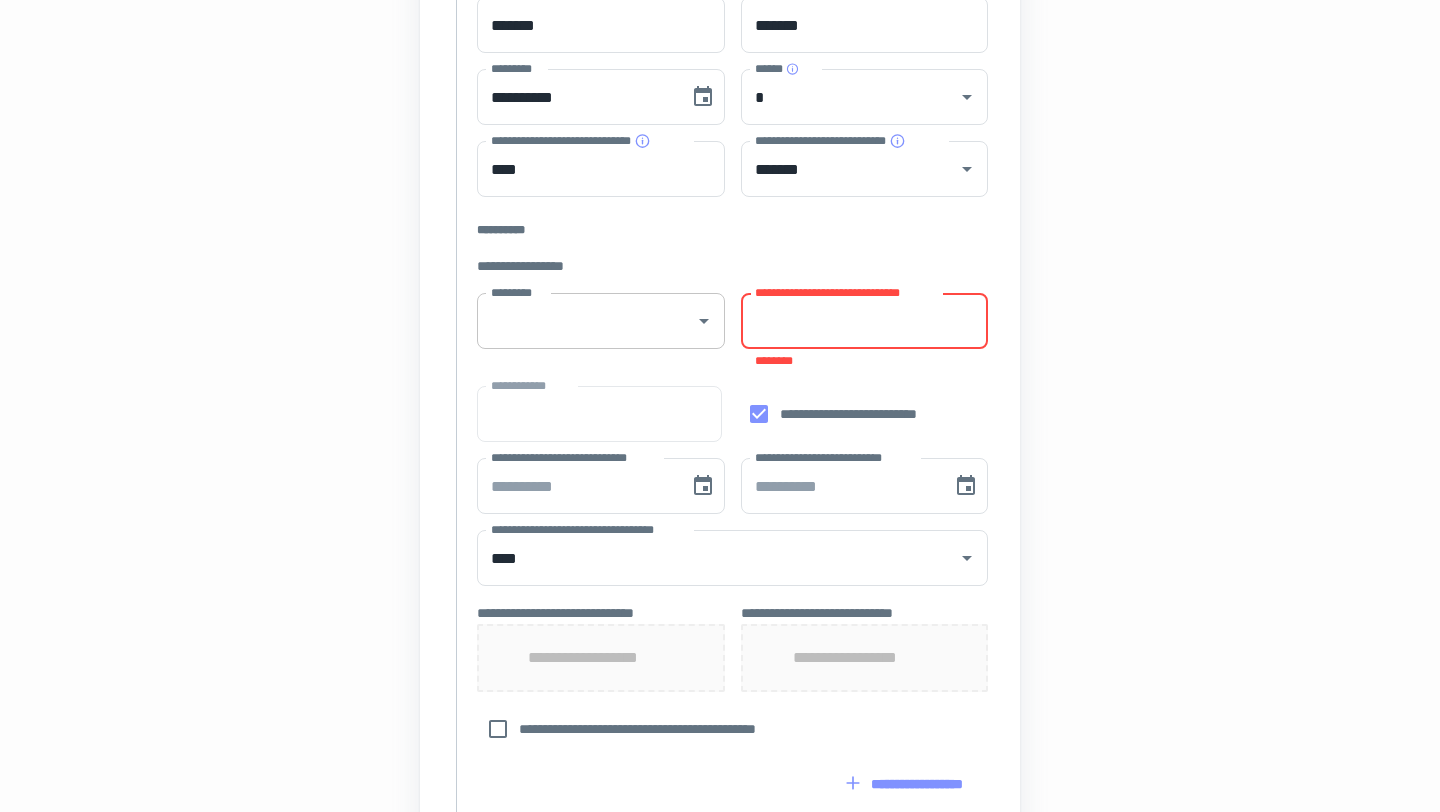 click on "*********" at bounding box center [586, 321] 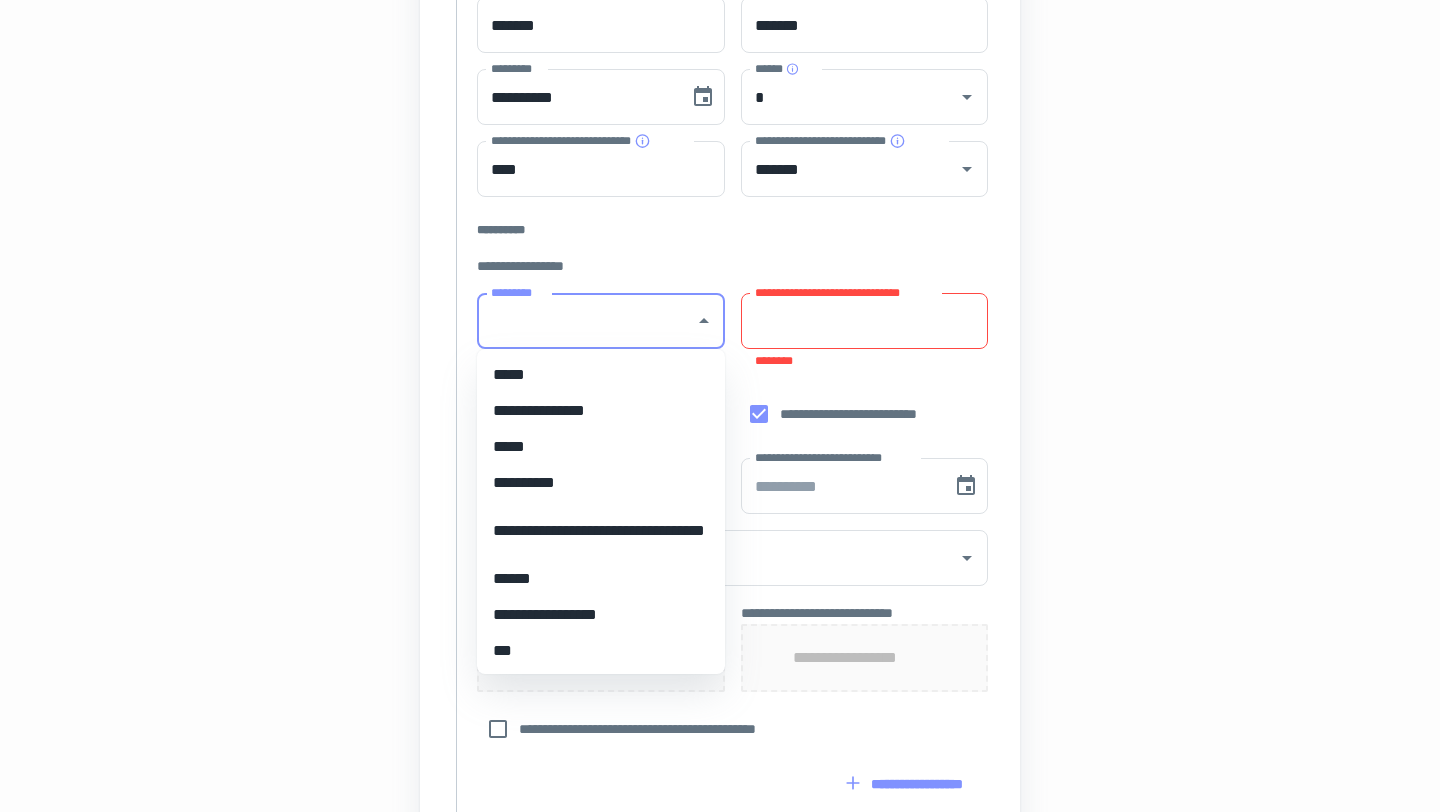 click on "**********" at bounding box center [865, 321] 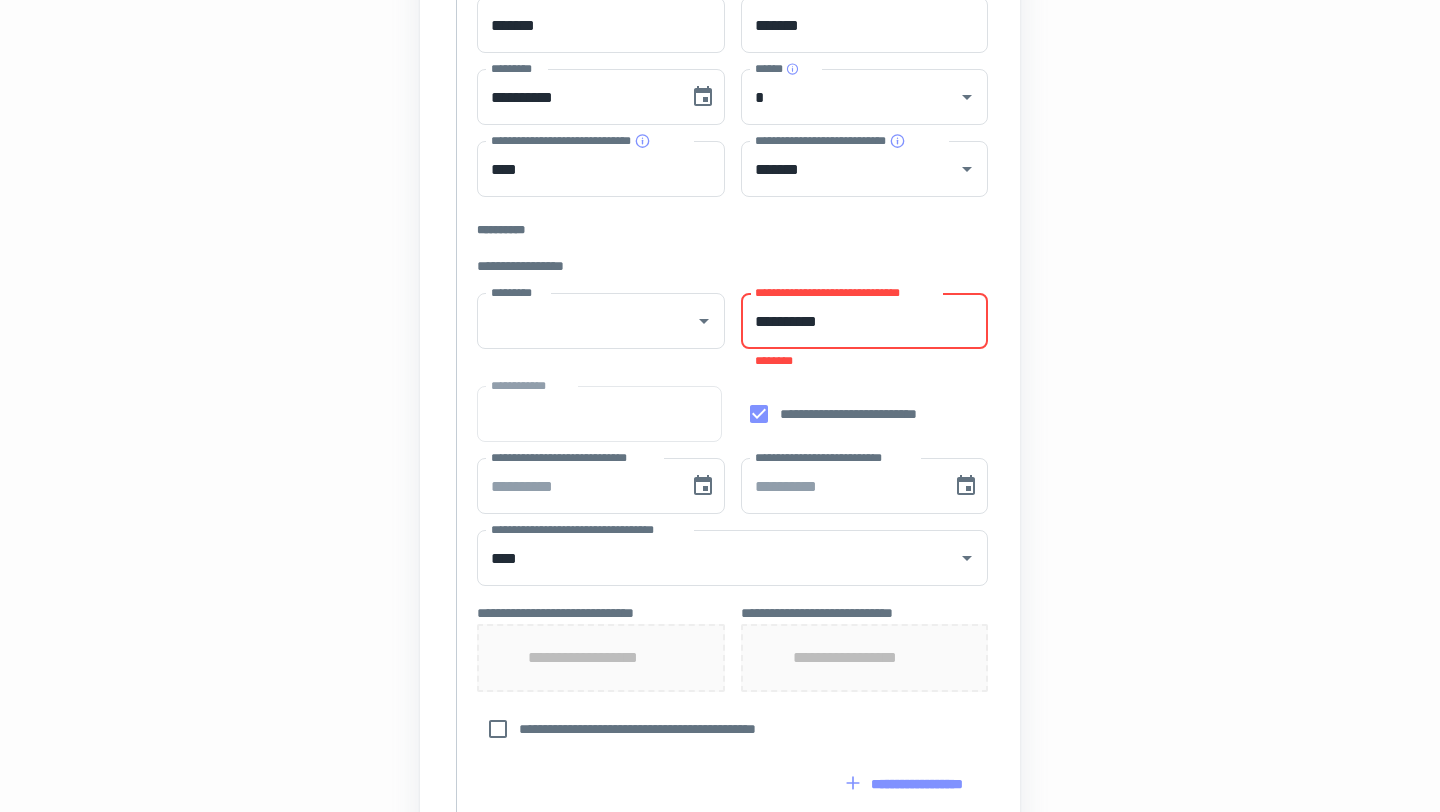 type on "**********" 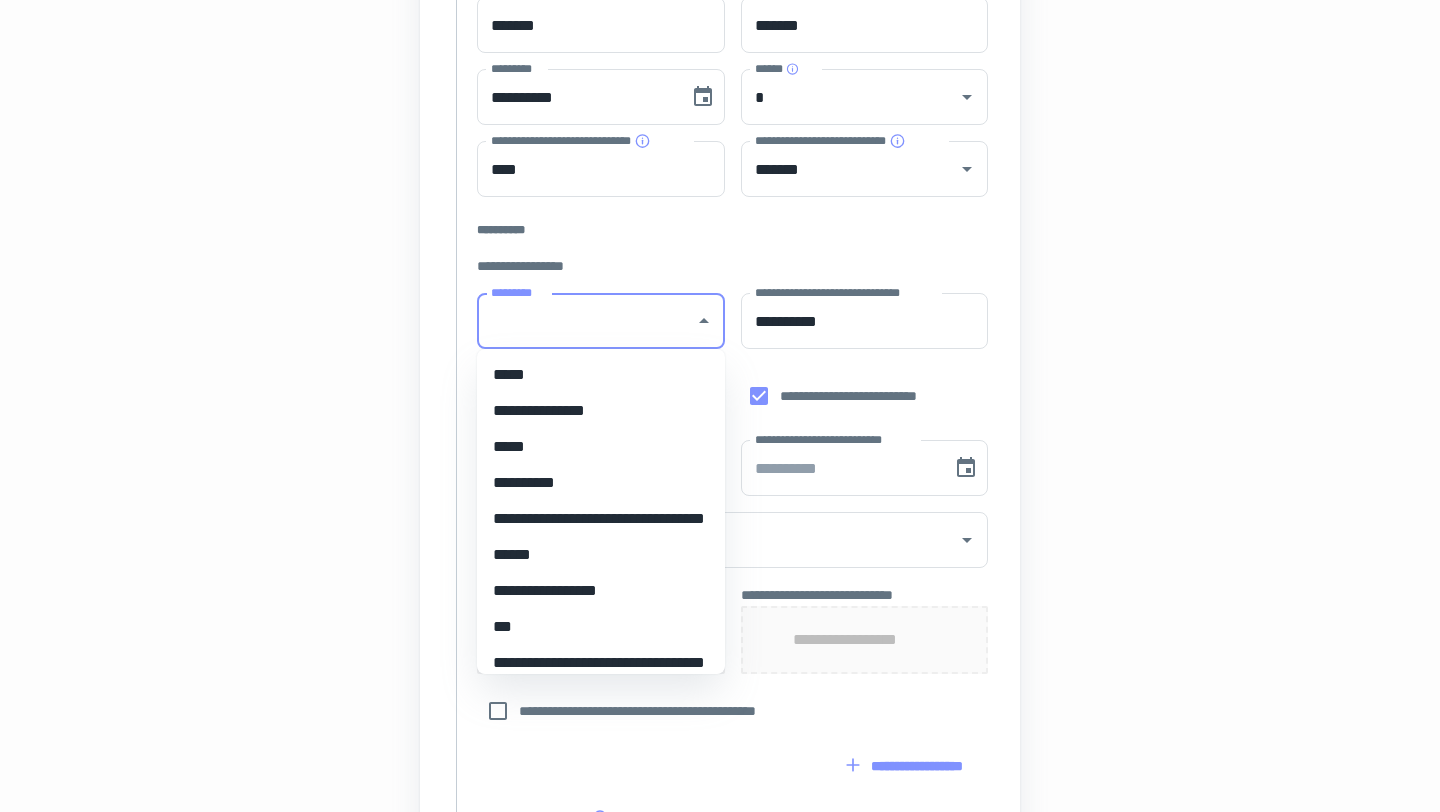 click on "*********" at bounding box center [586, 321] 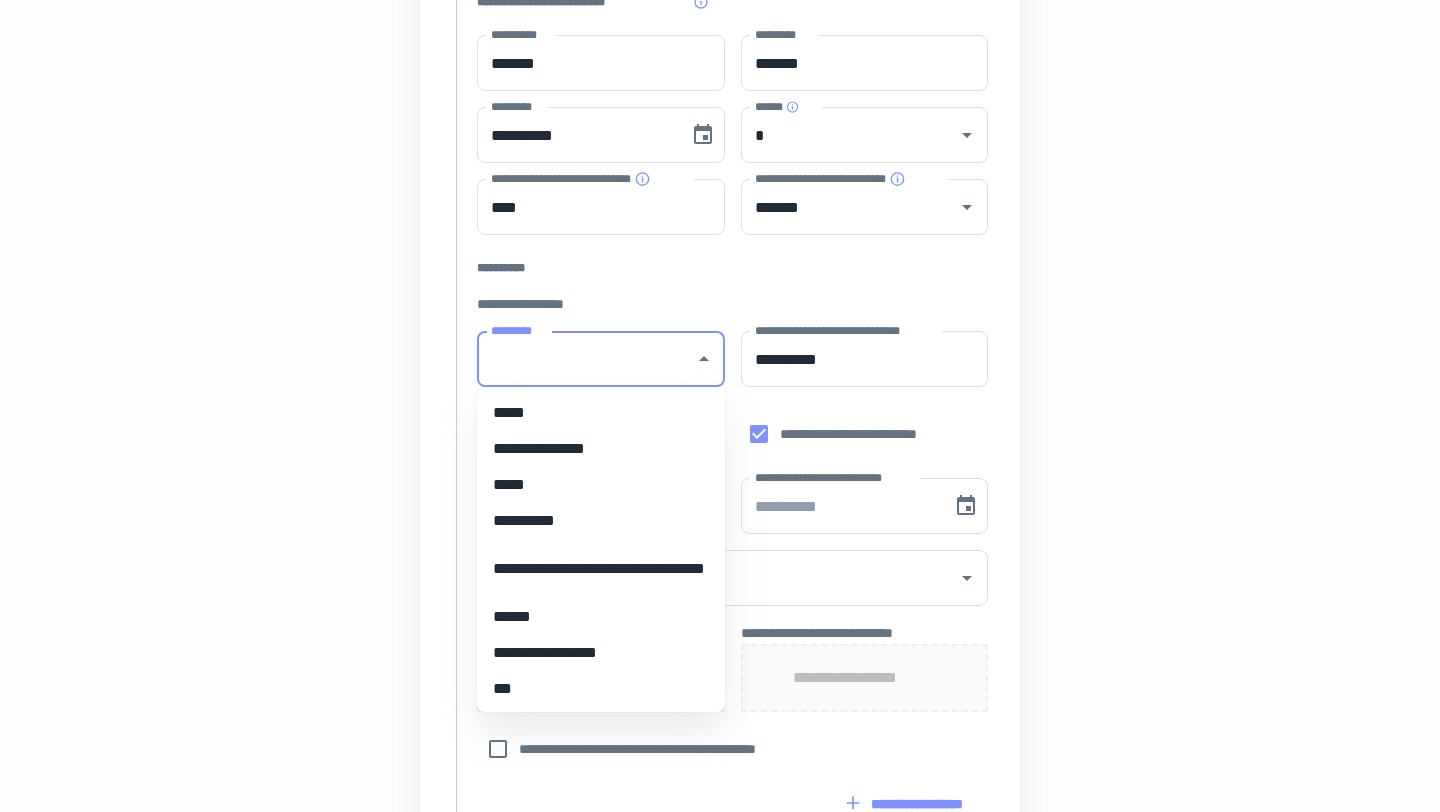 scroll, scrollTop: 455, scrollLeft: 0, axis: vertical 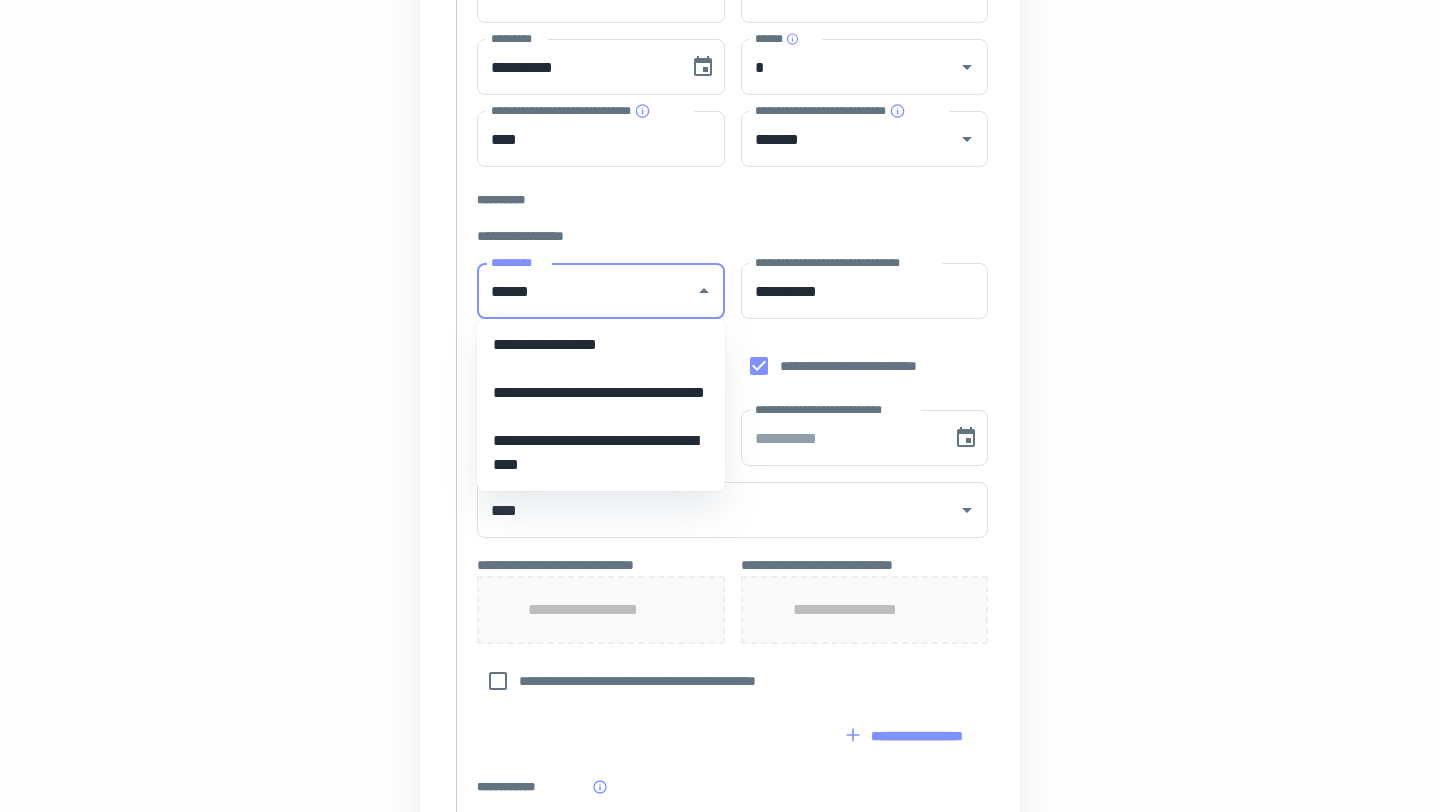 click on "**********" at bounding box center [601, 345] 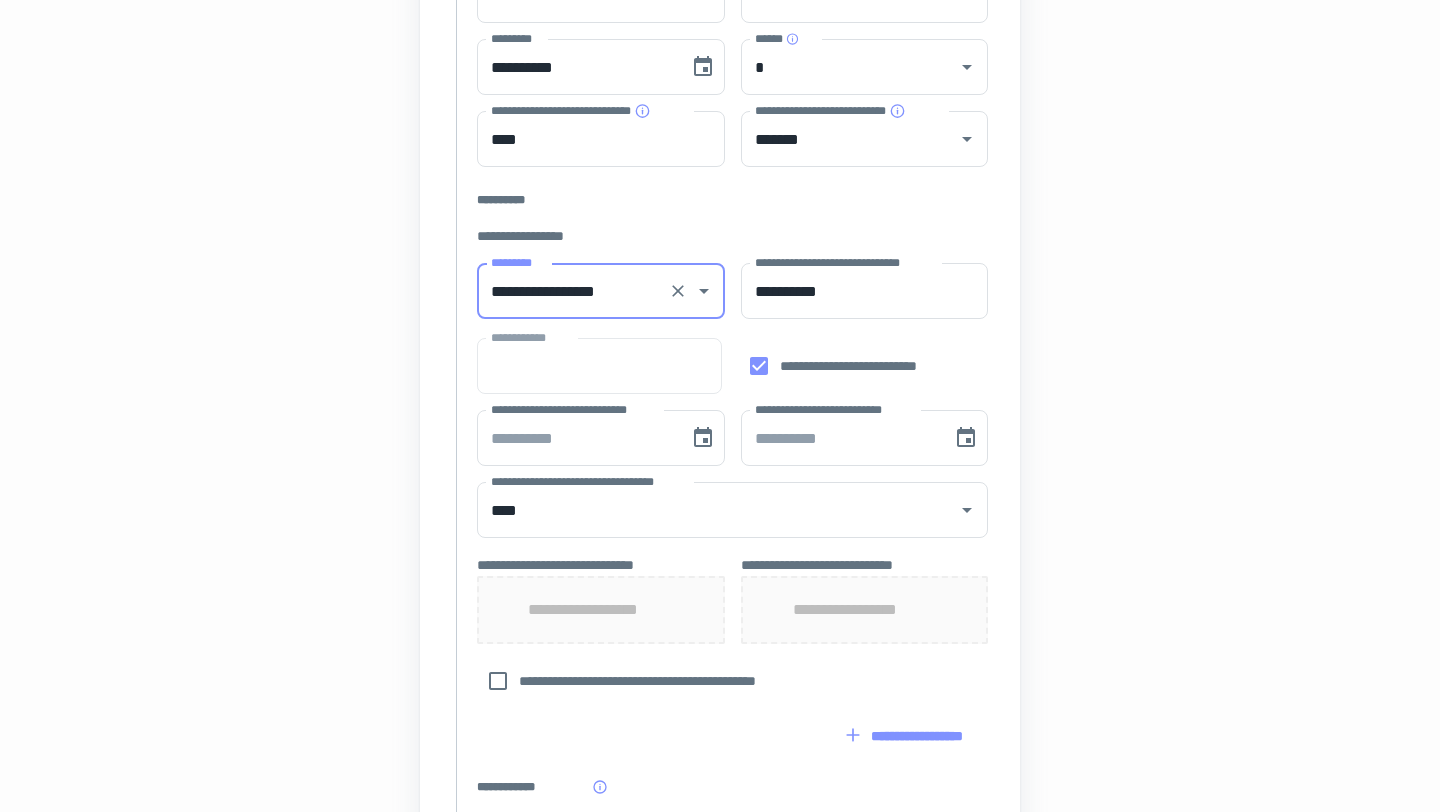 type on "**********" 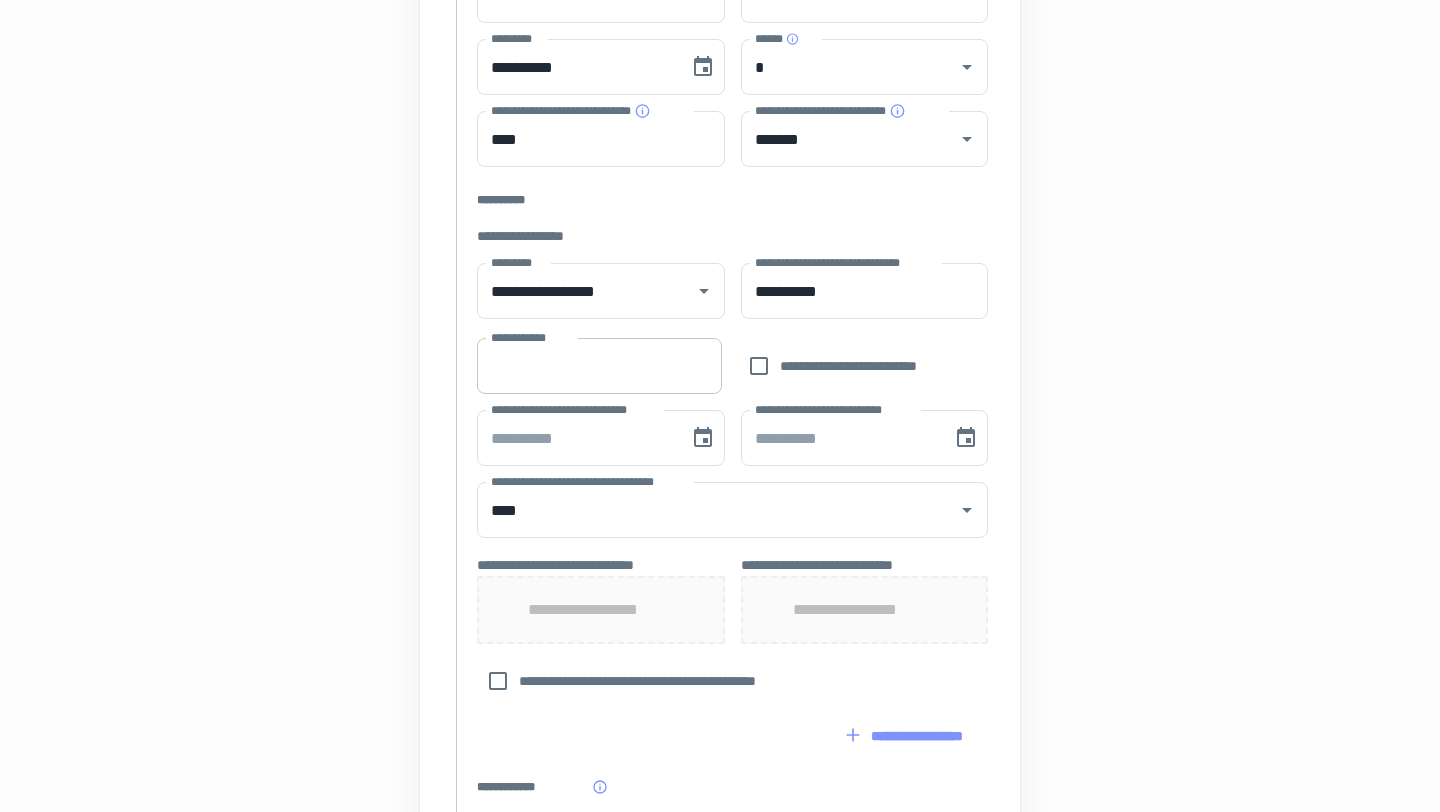 click on "**********" at bounding box center [599, 366] 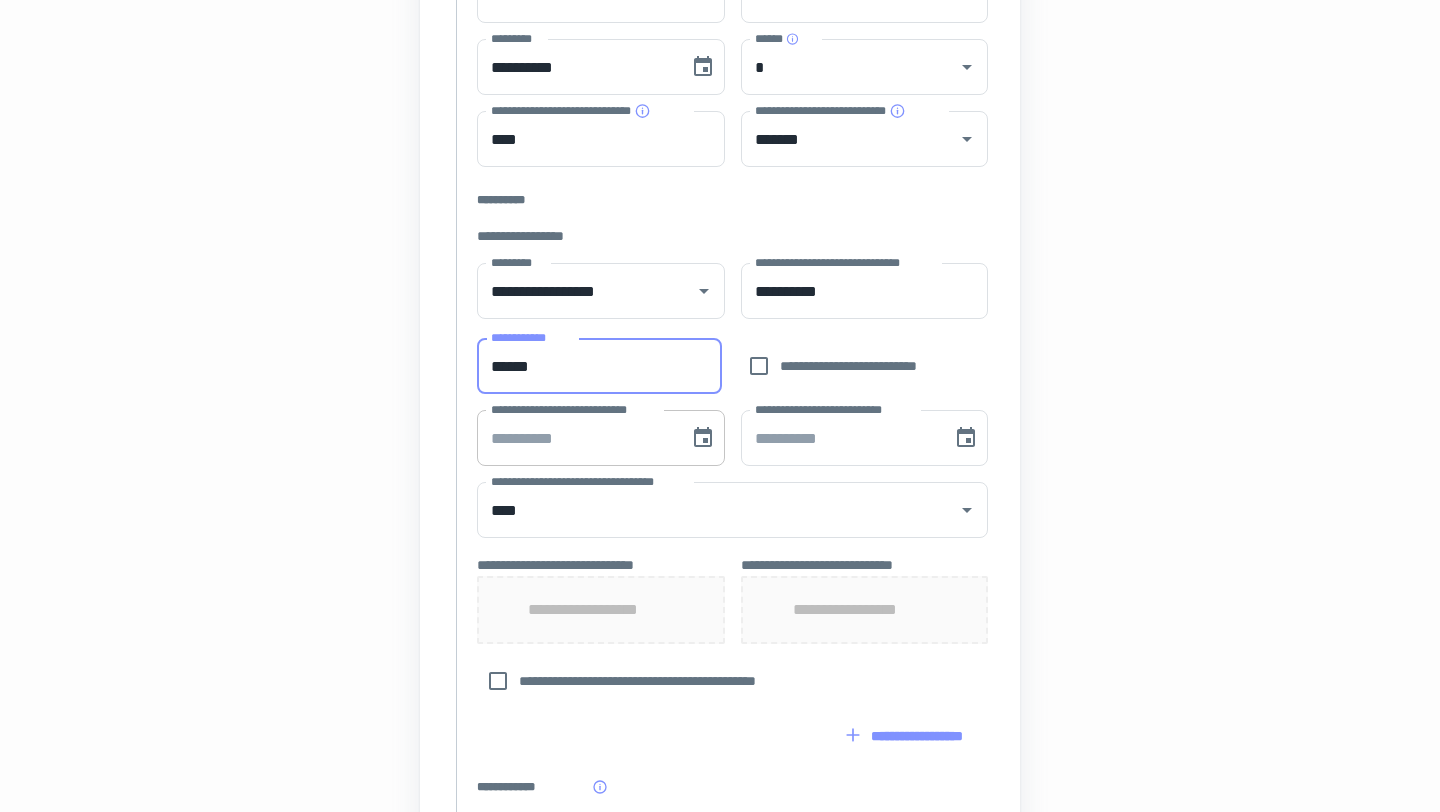 type on "******" 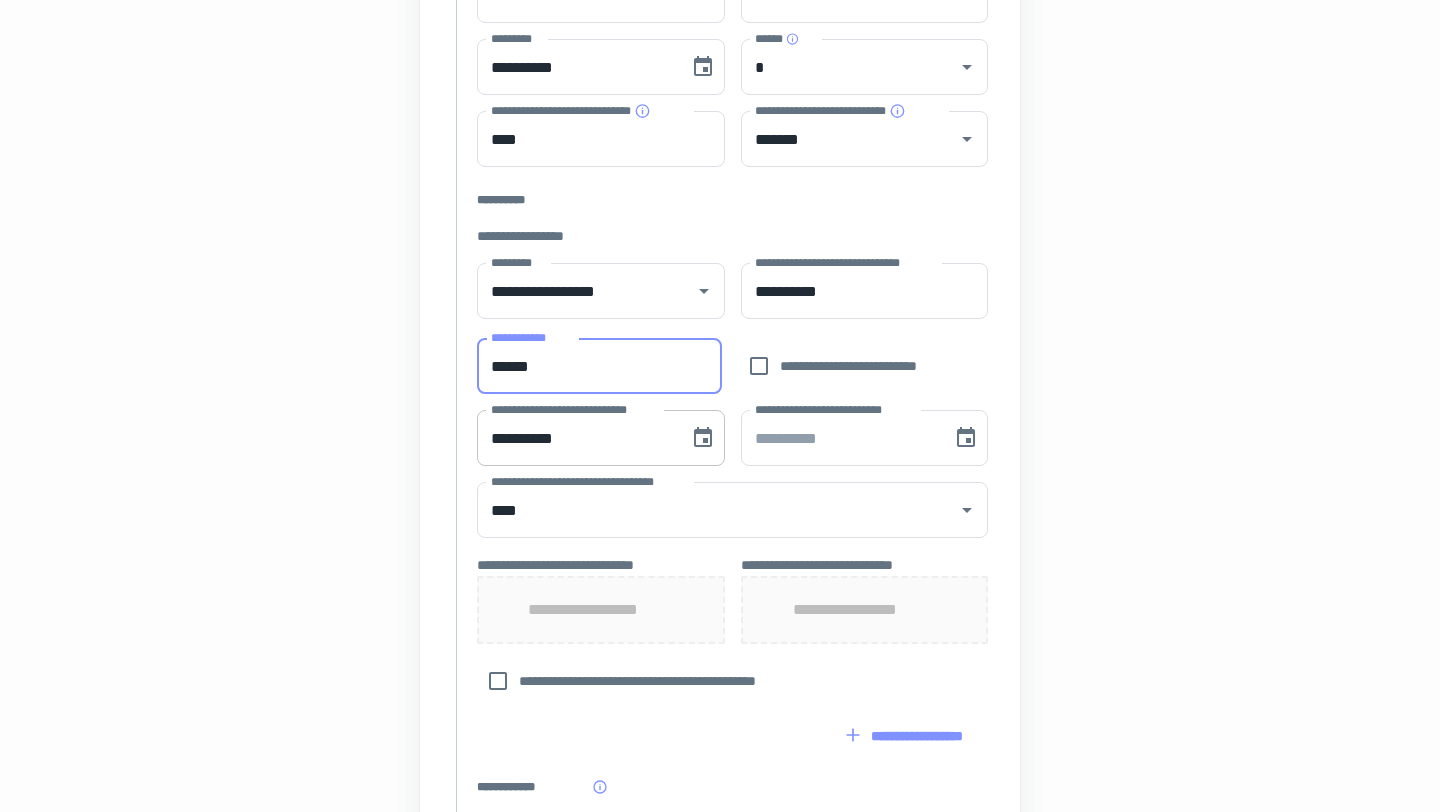 click on "**********" at bounding box center (576, 438) 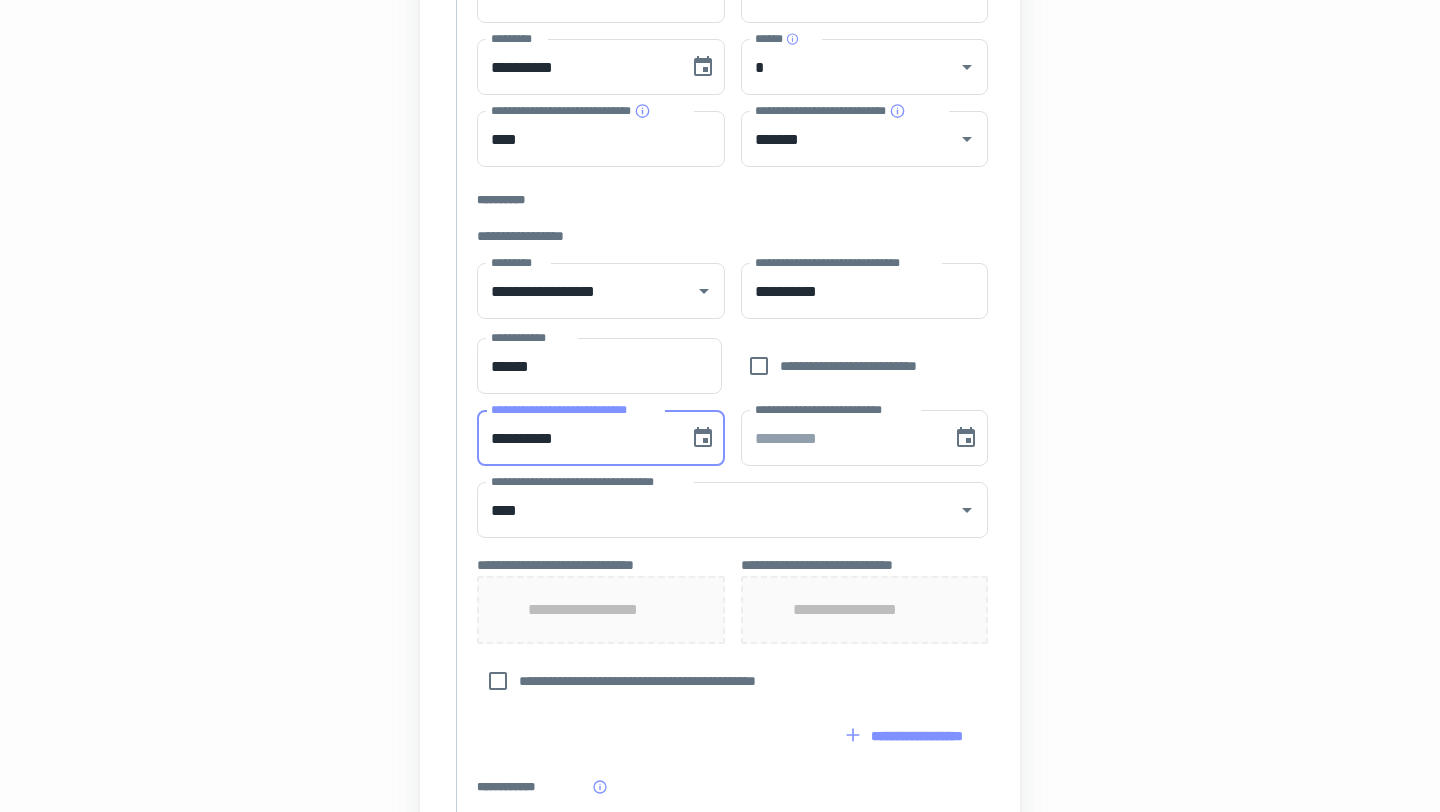 click on "**********" at bounding box center [576, 438] 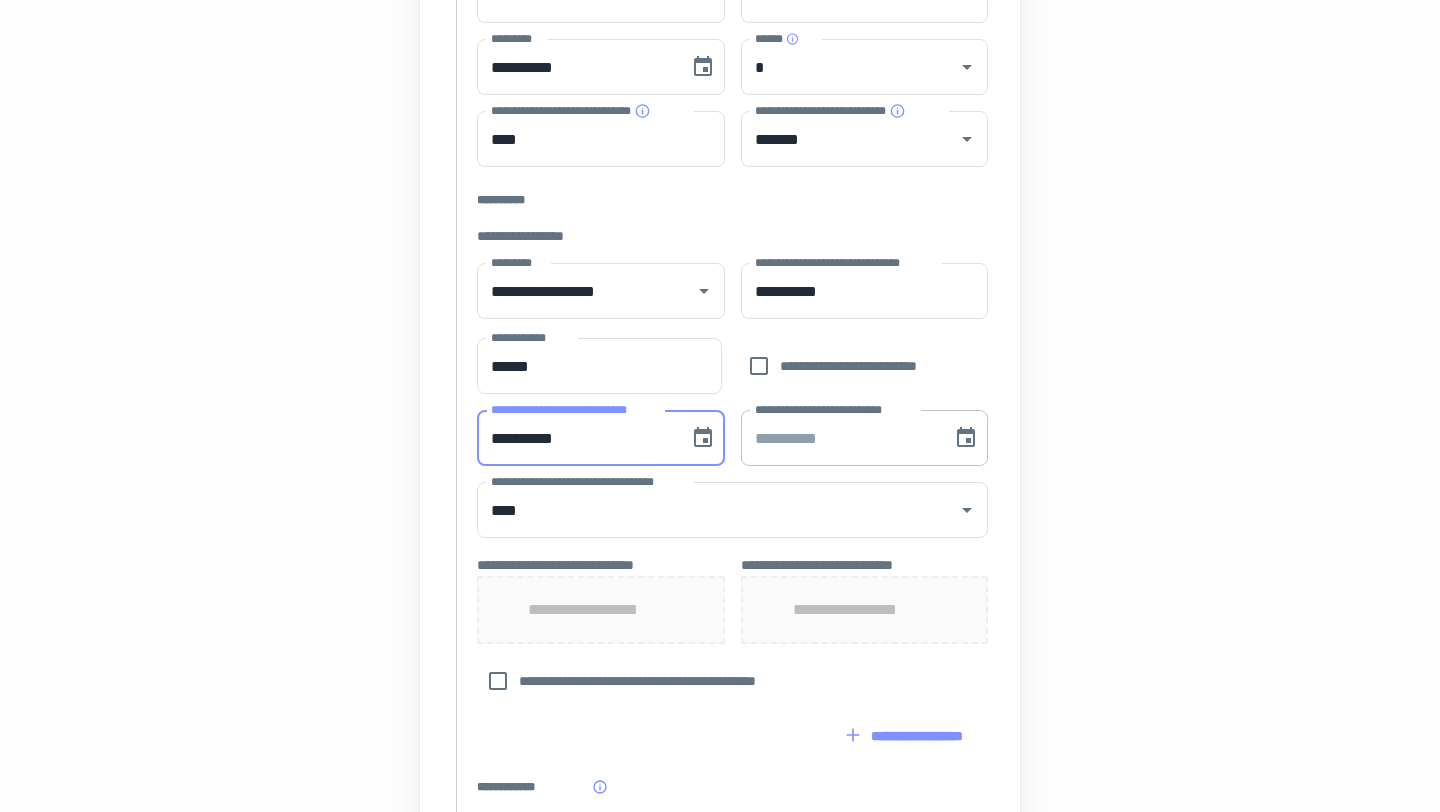 type 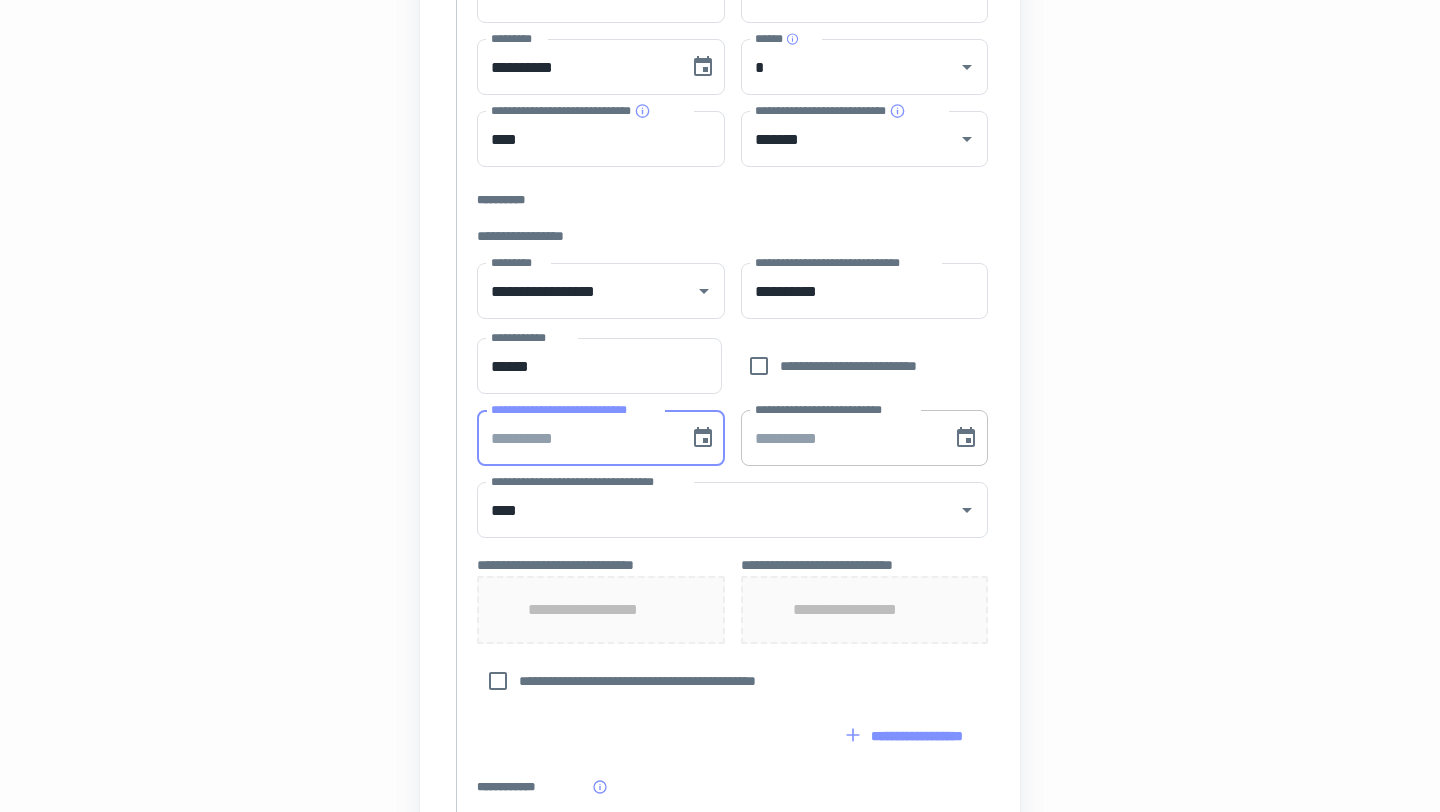 type on "**********" 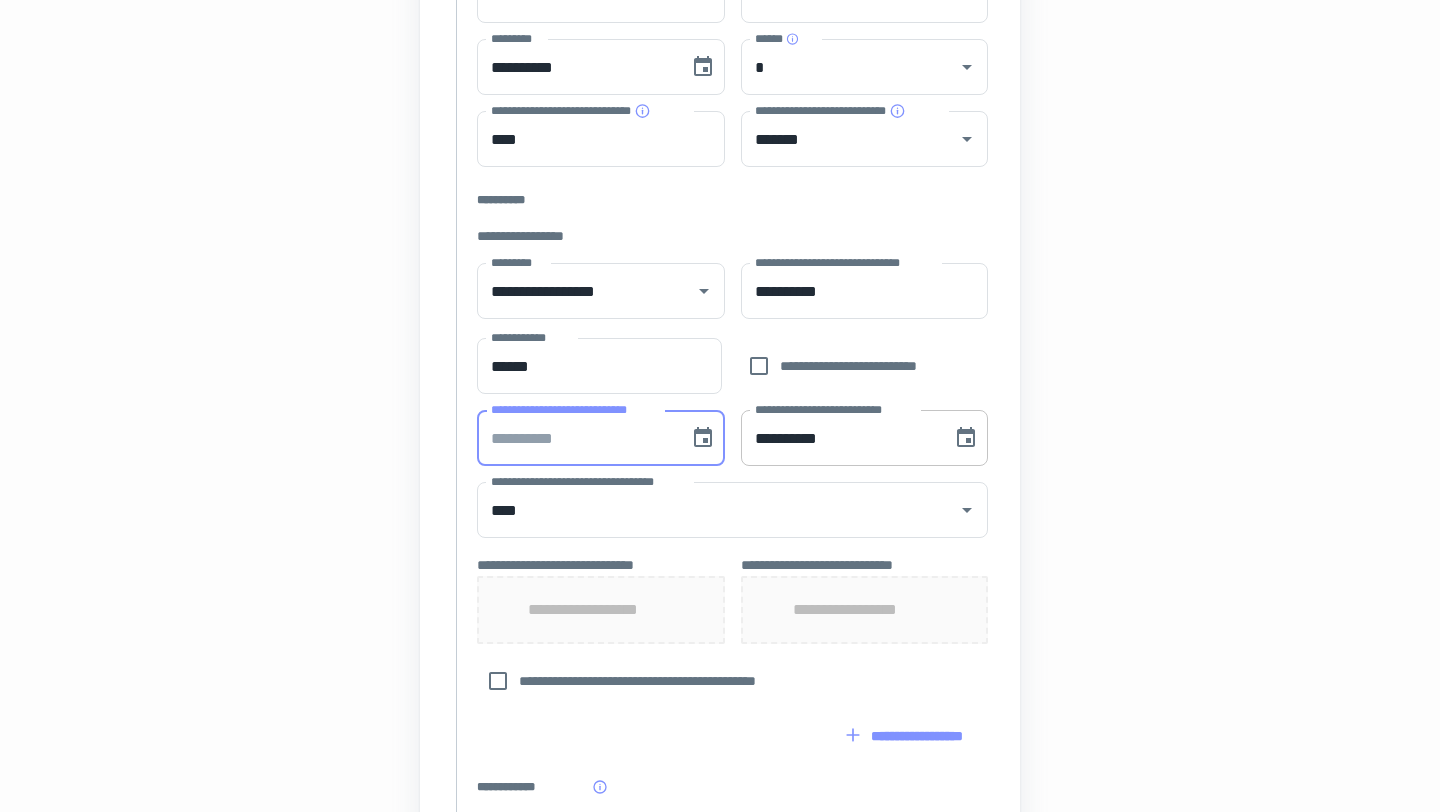 click on "**********" at bounding box center [840, 438] 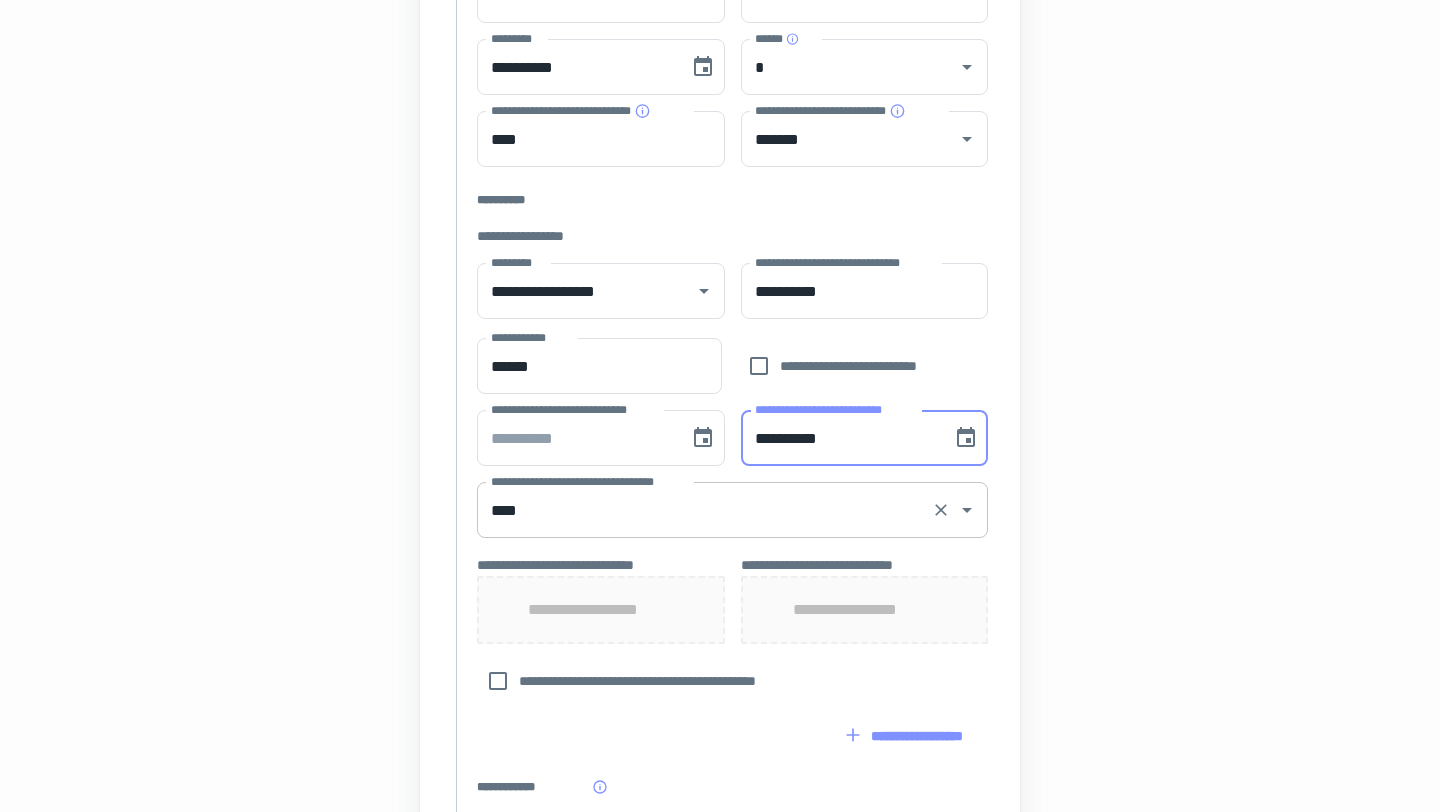type 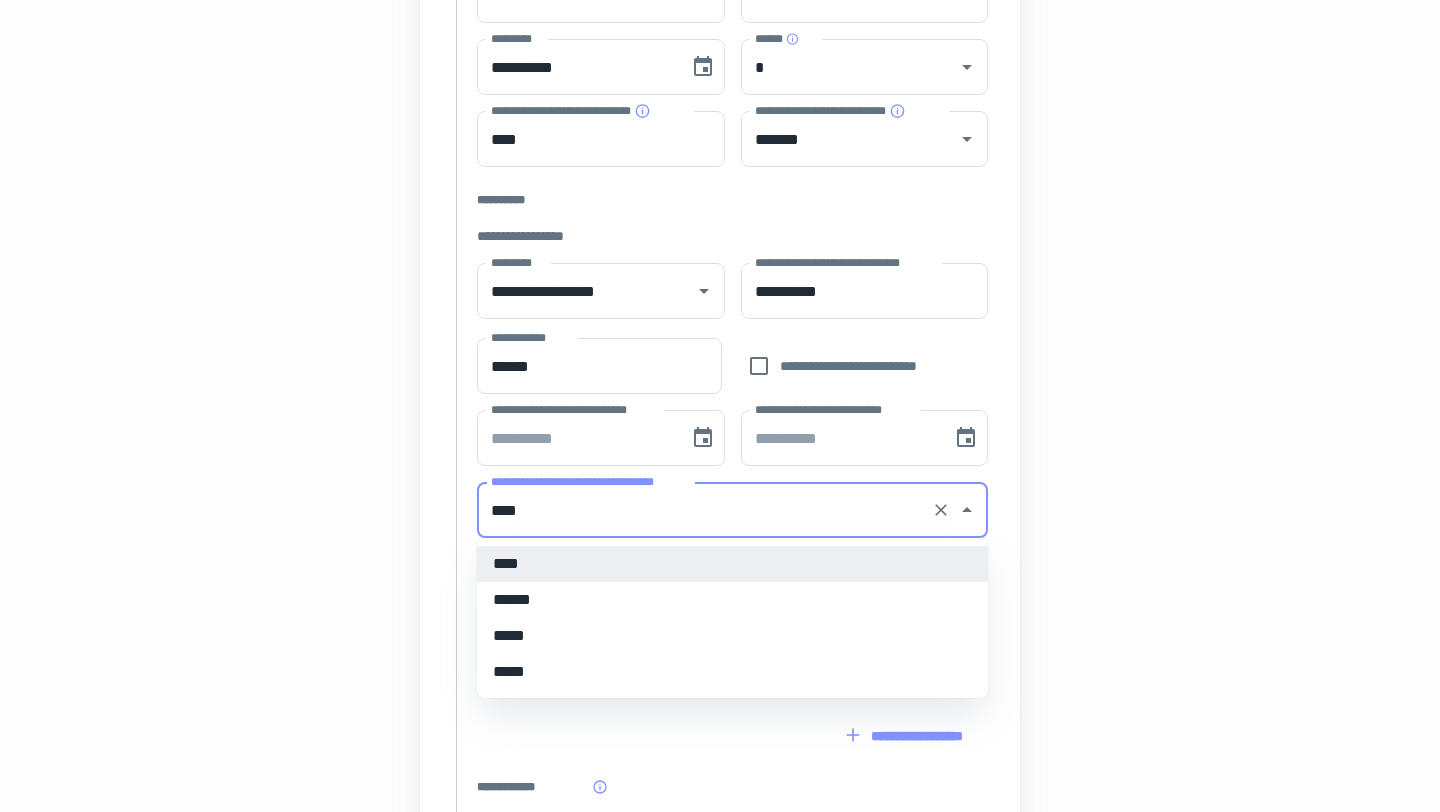 click on "****" at bounding box center (704, 510) 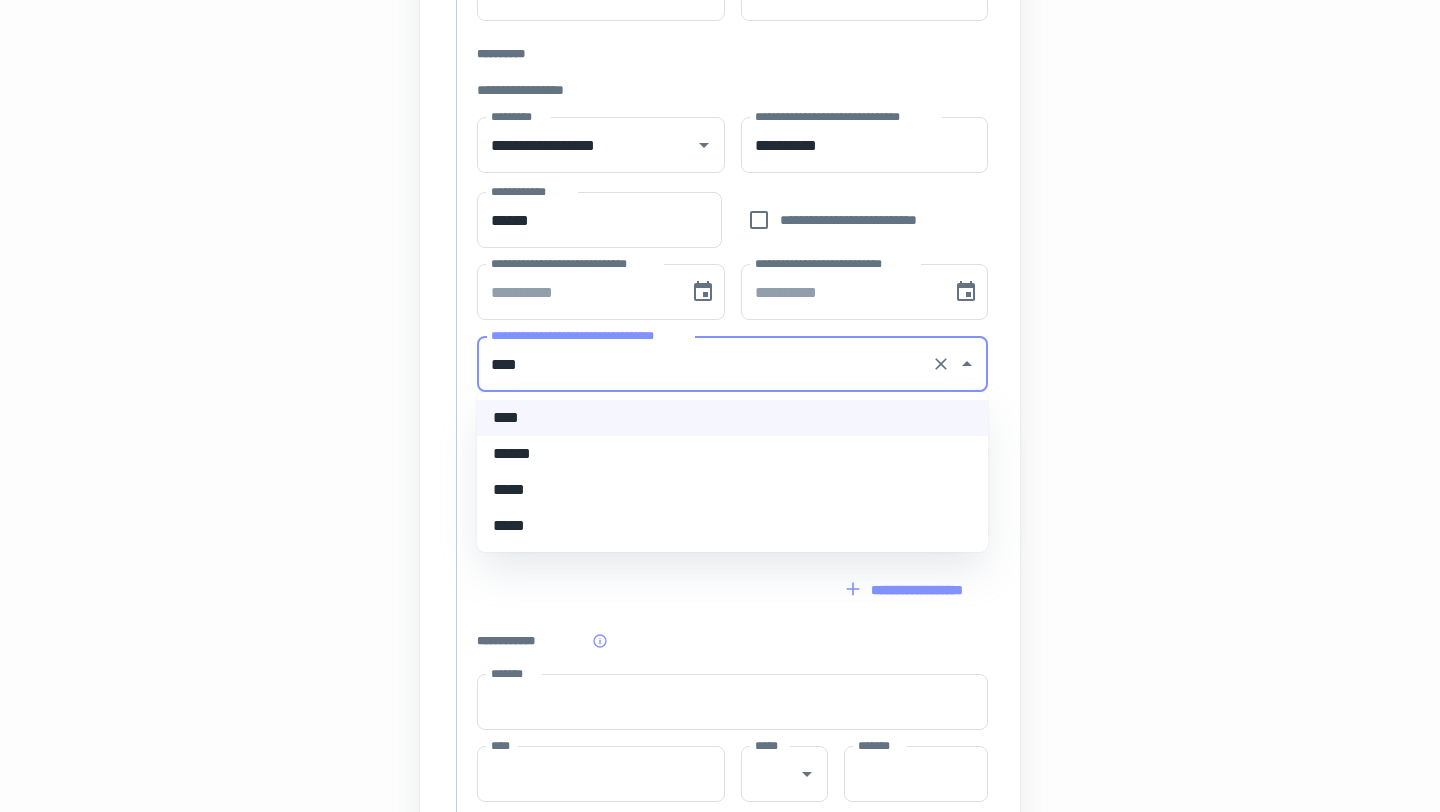 scroll, scrollTop: 604, scrollLeft: 0, axis: vertical 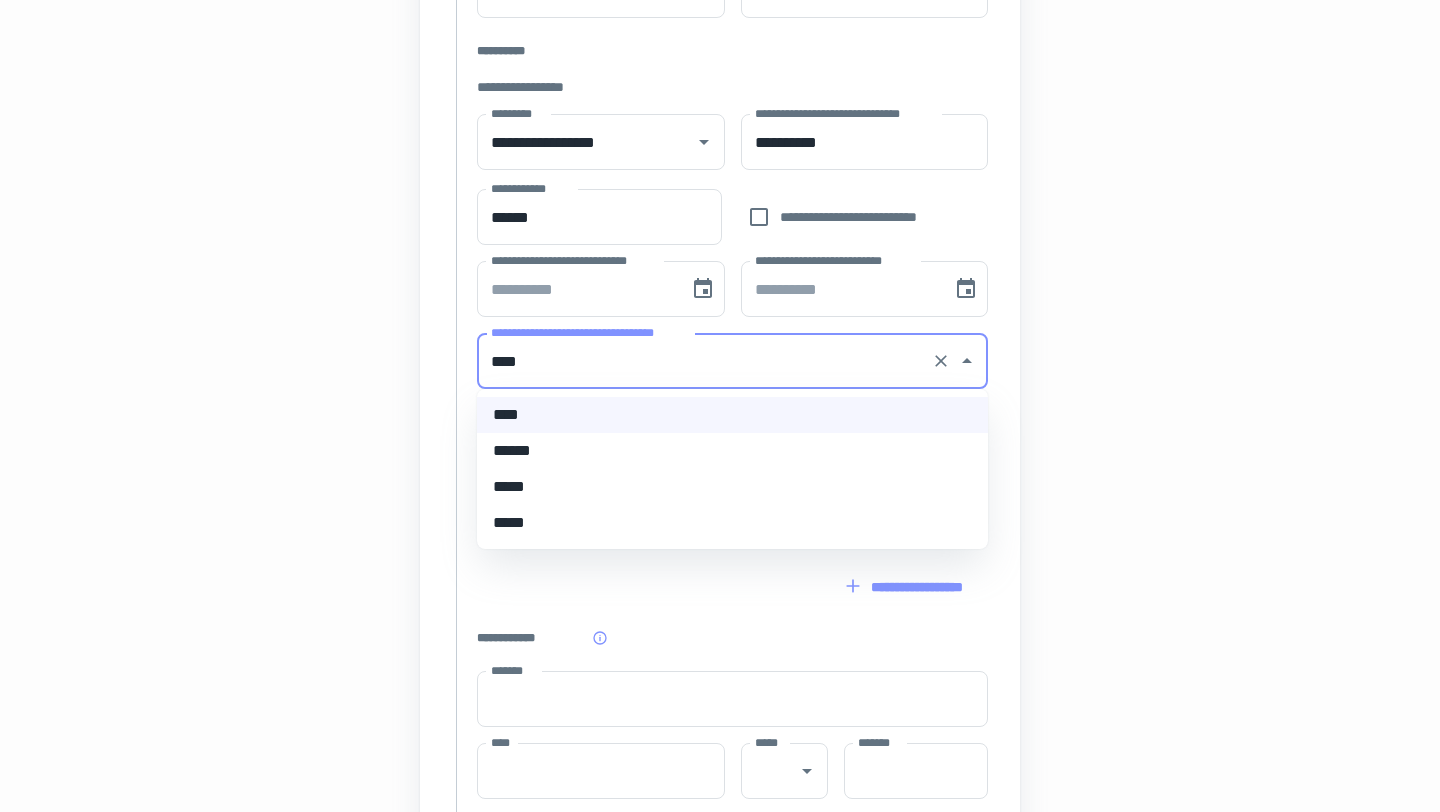 click on "*****" at bounding box center [732, 487] 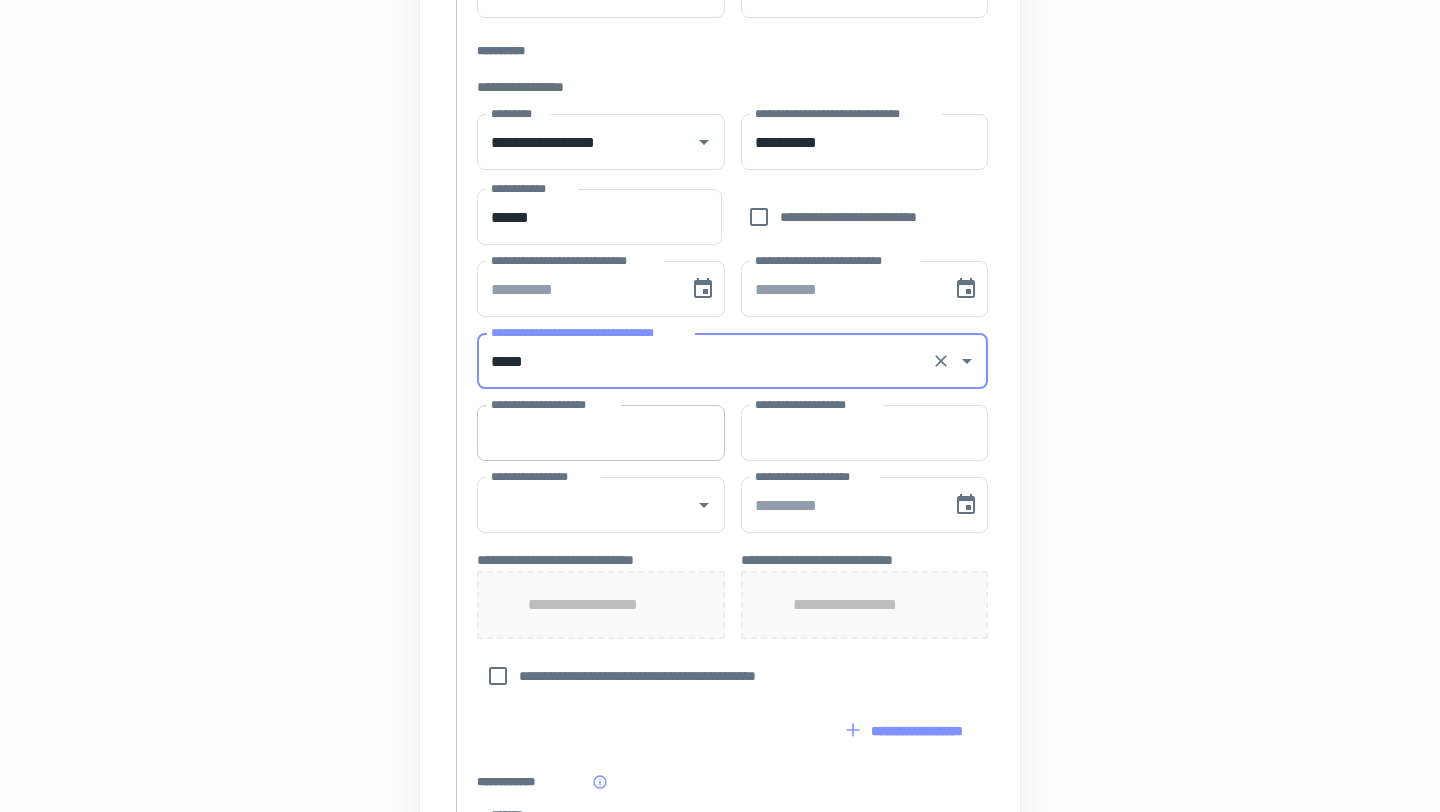 click on "**********" at bounding box center [601, 433] 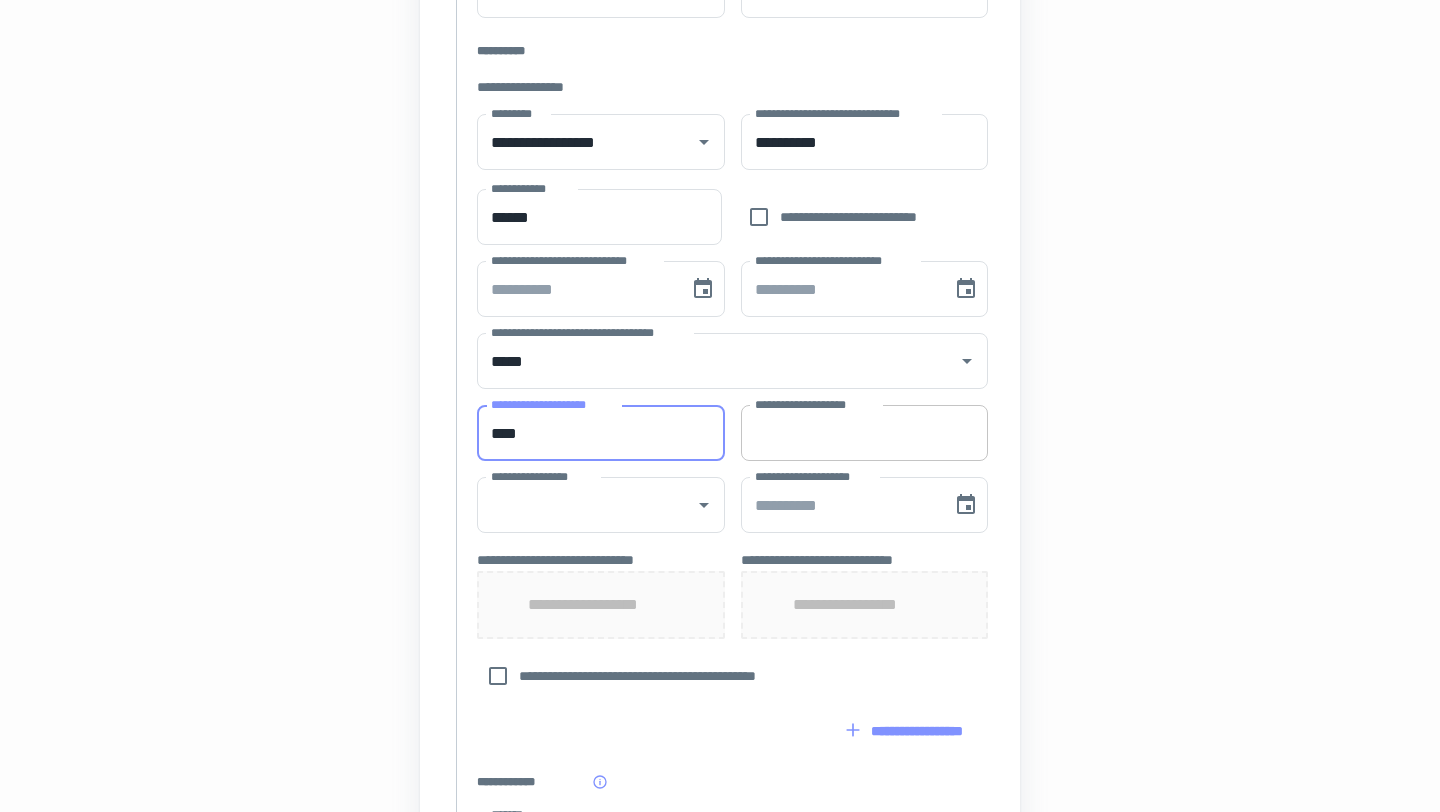 type on "****" 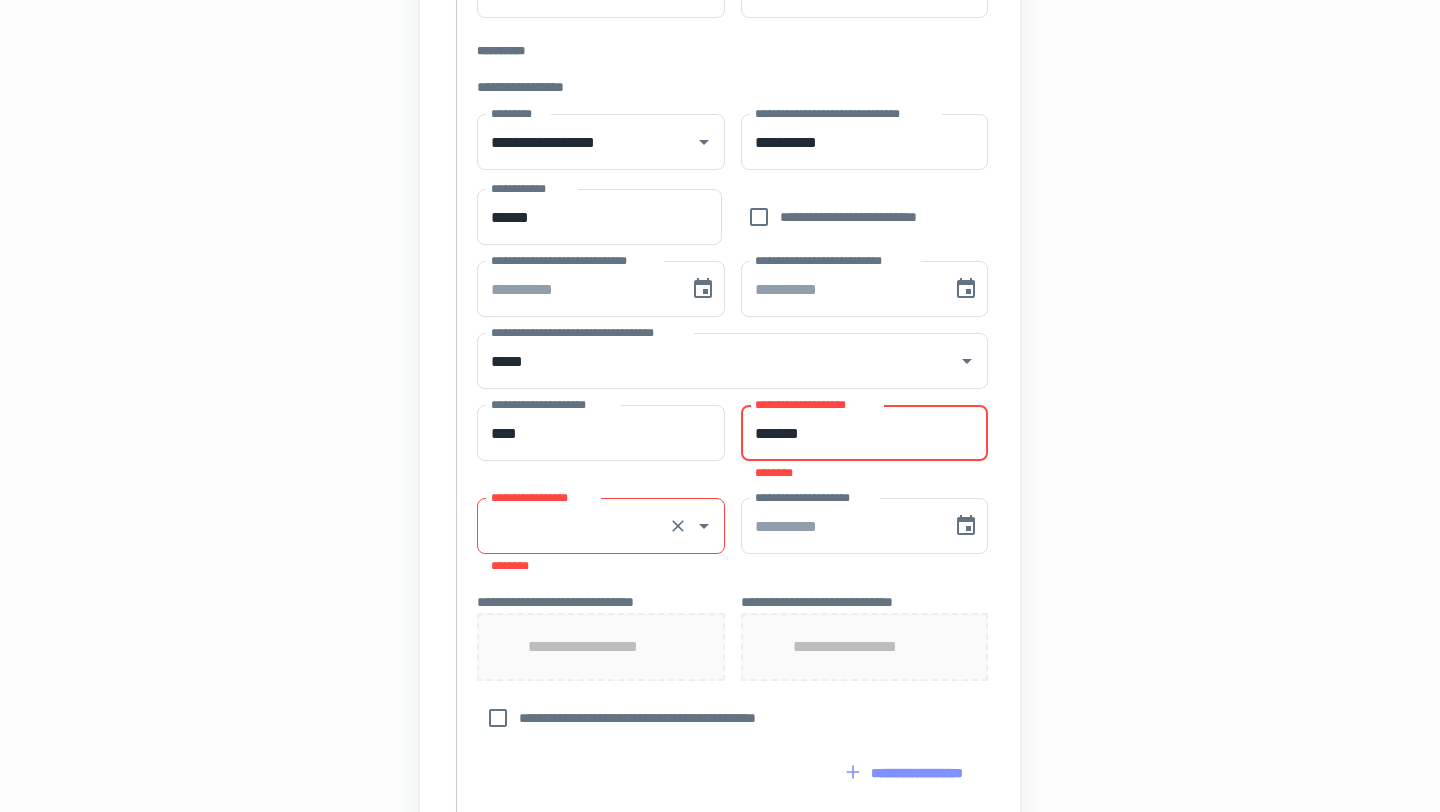 type on "*******" 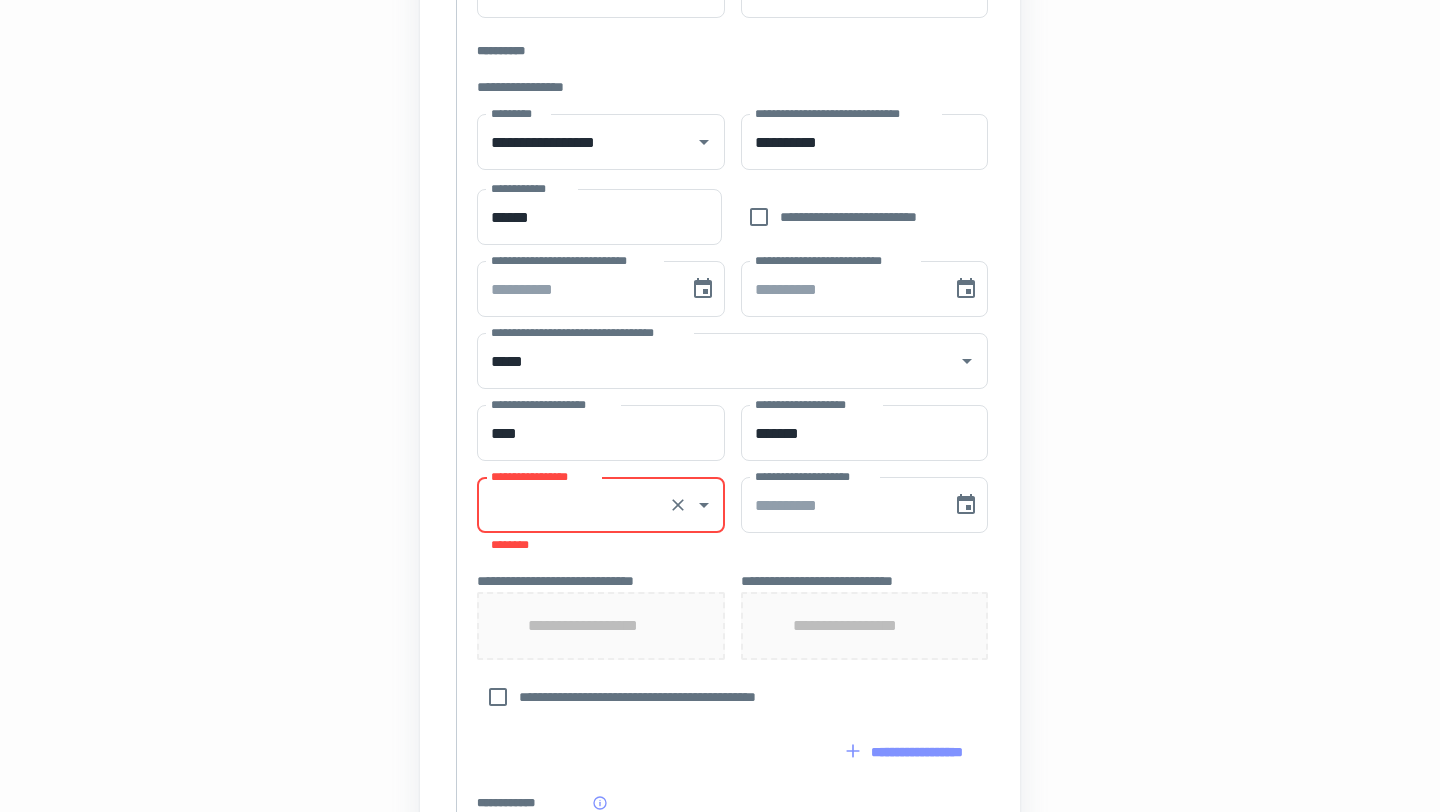 click on "**********" at bounding box center [573, 505] 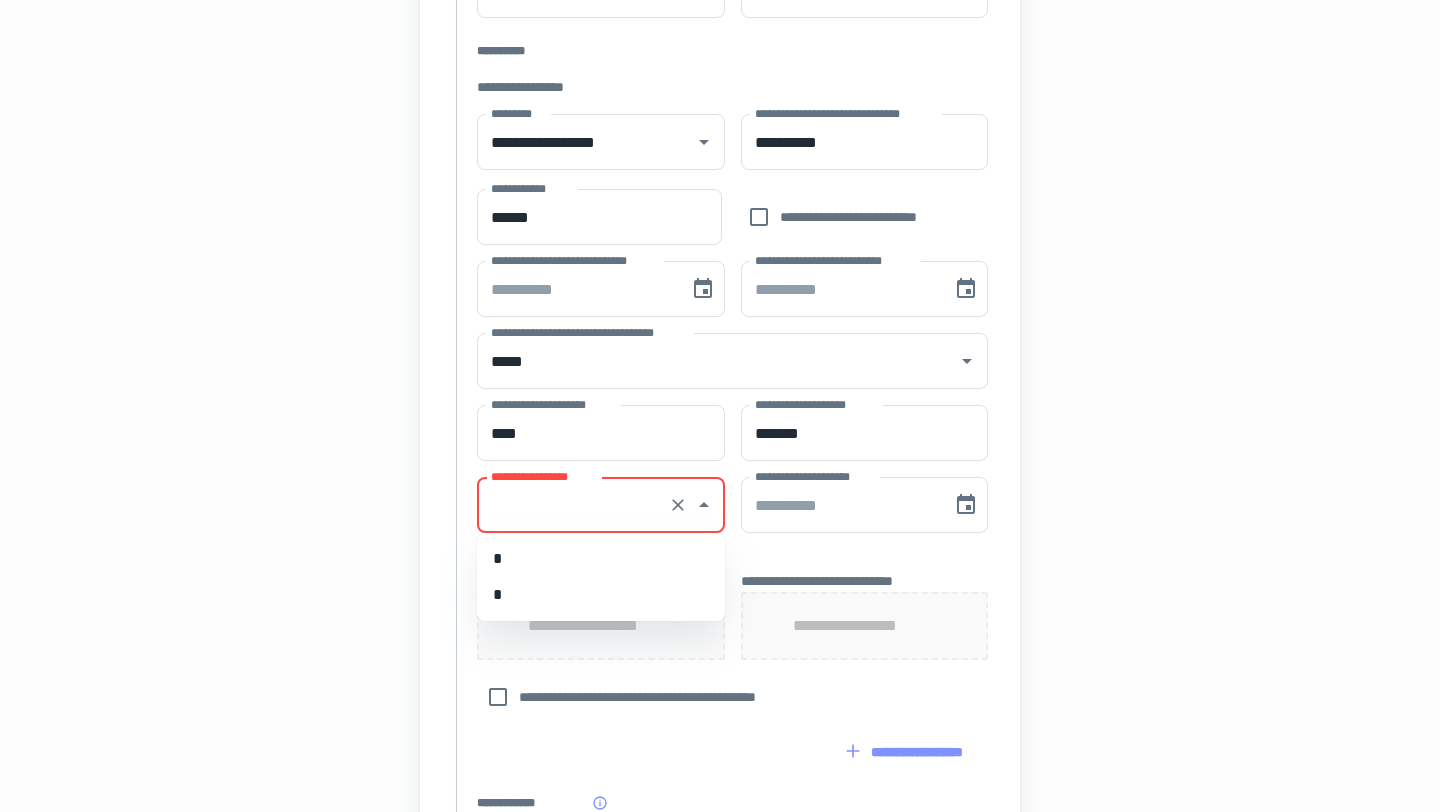 click on "*" at bounding box center (601, 595) 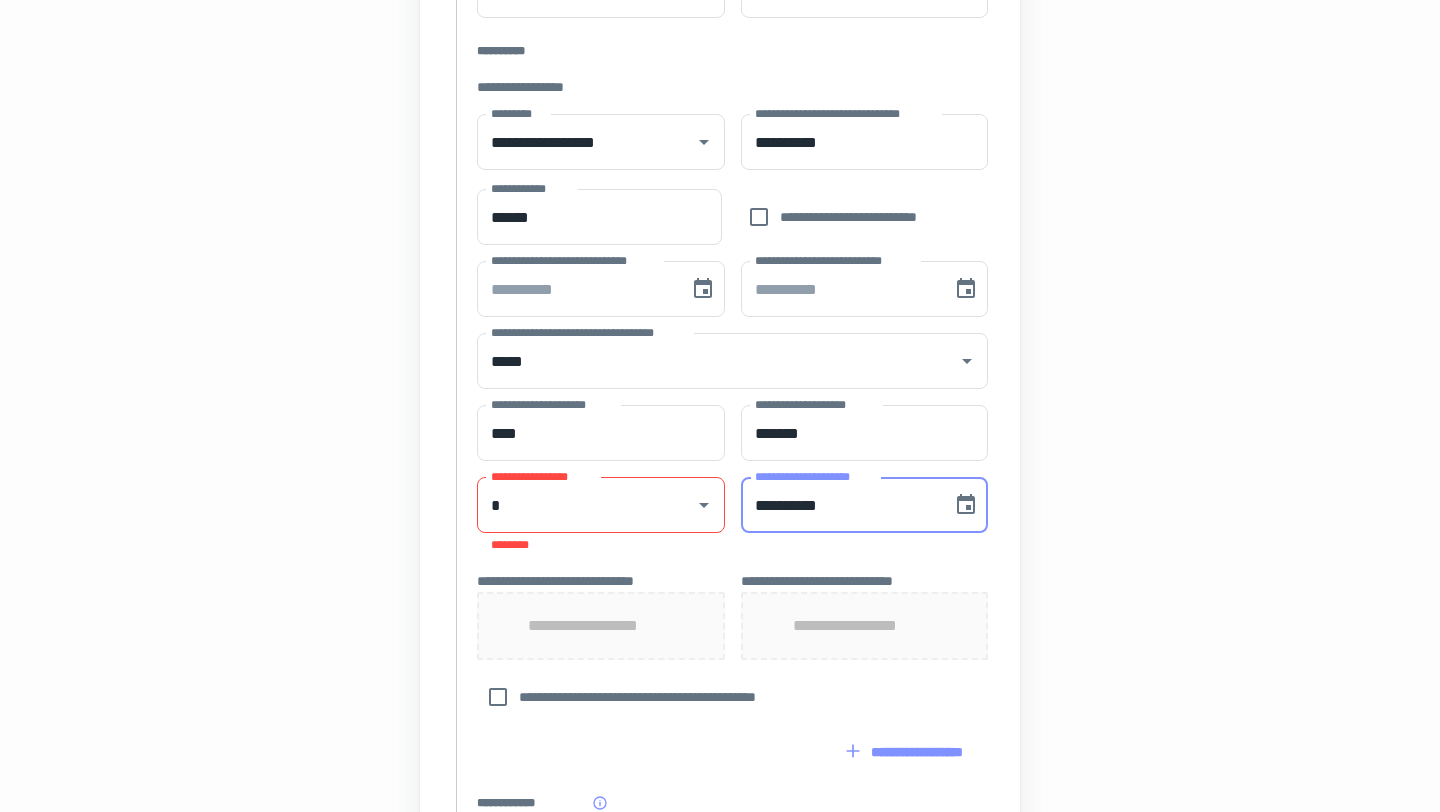 click on "**********" at bounding box center (840, 505) 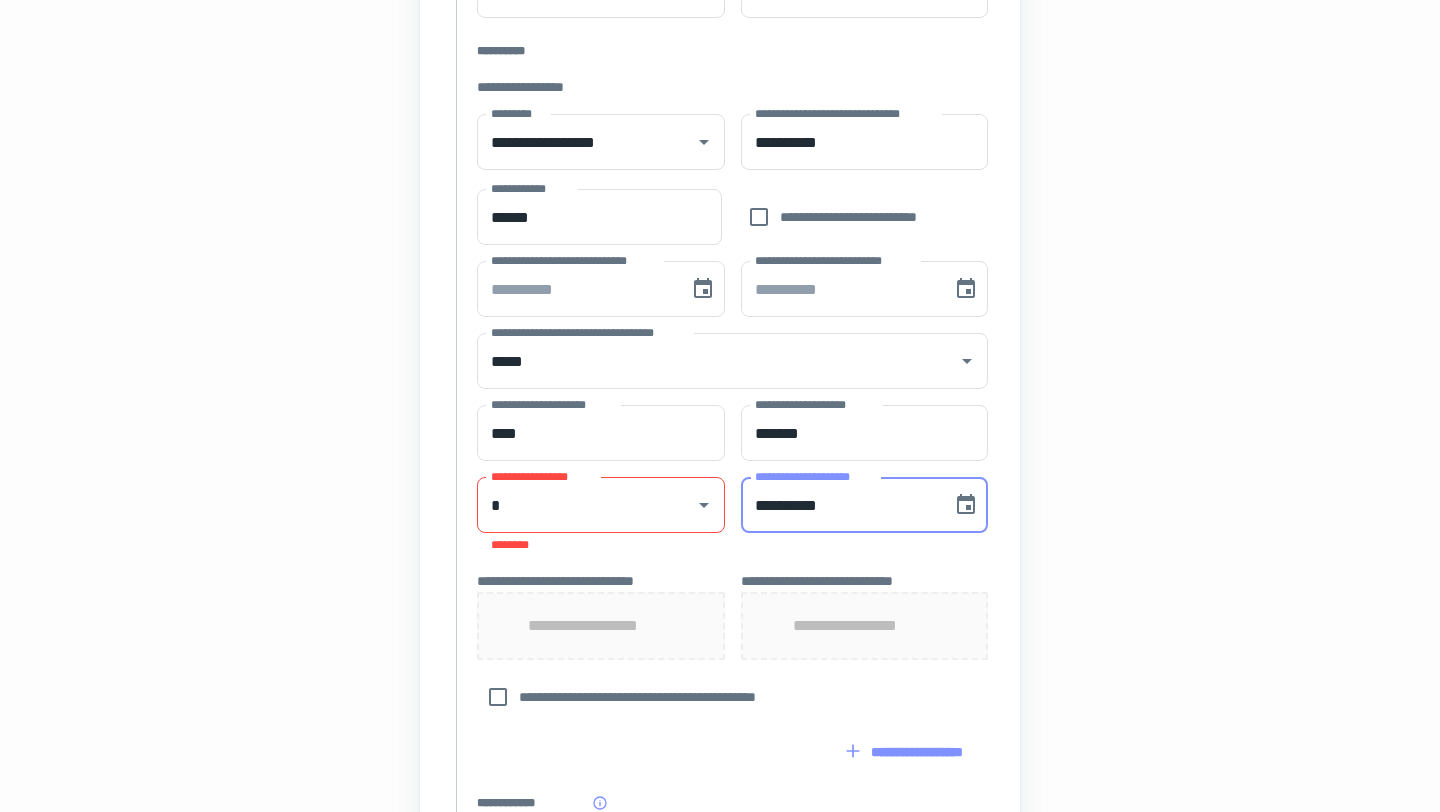 type on "**********" 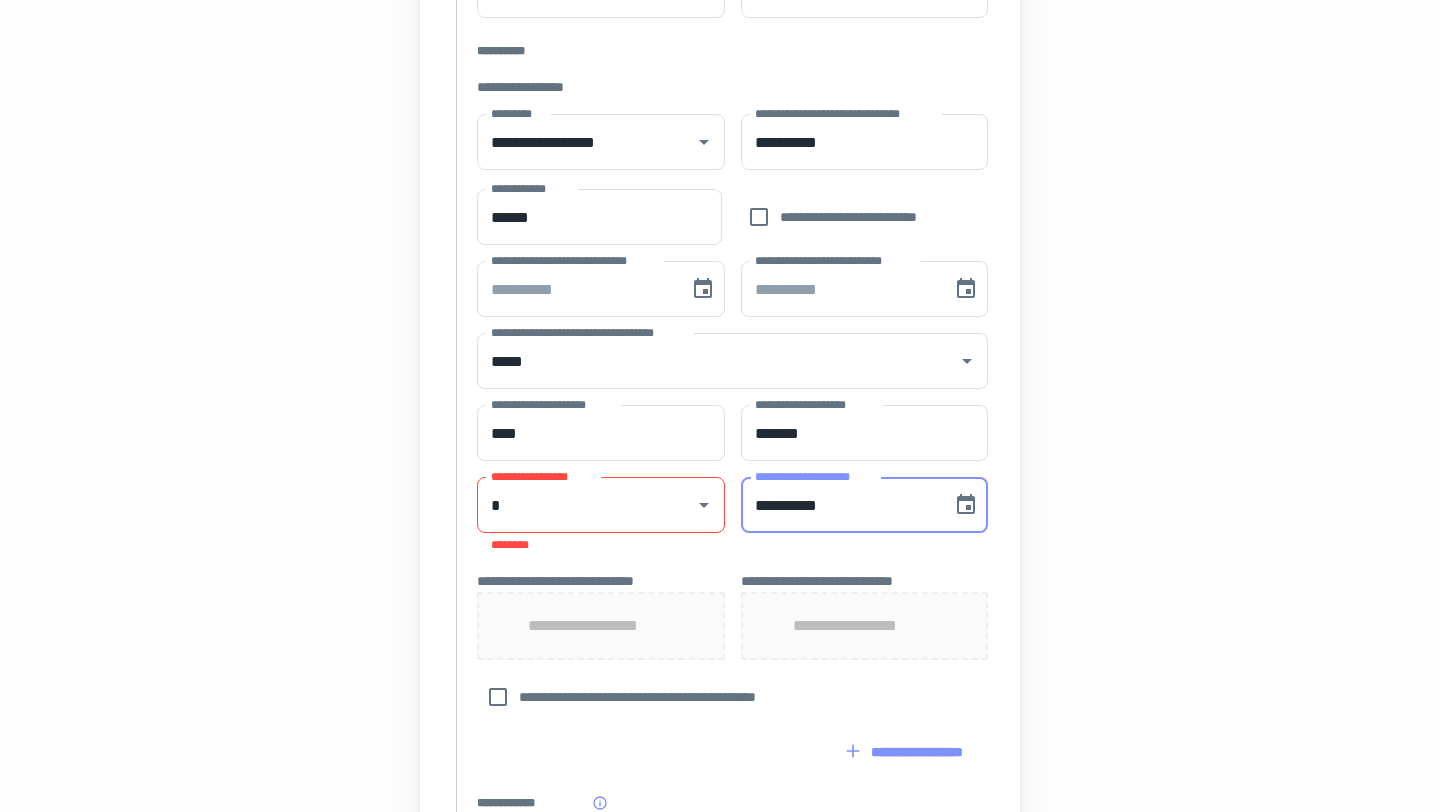 click on "**********" at bounding box center (601, 626) 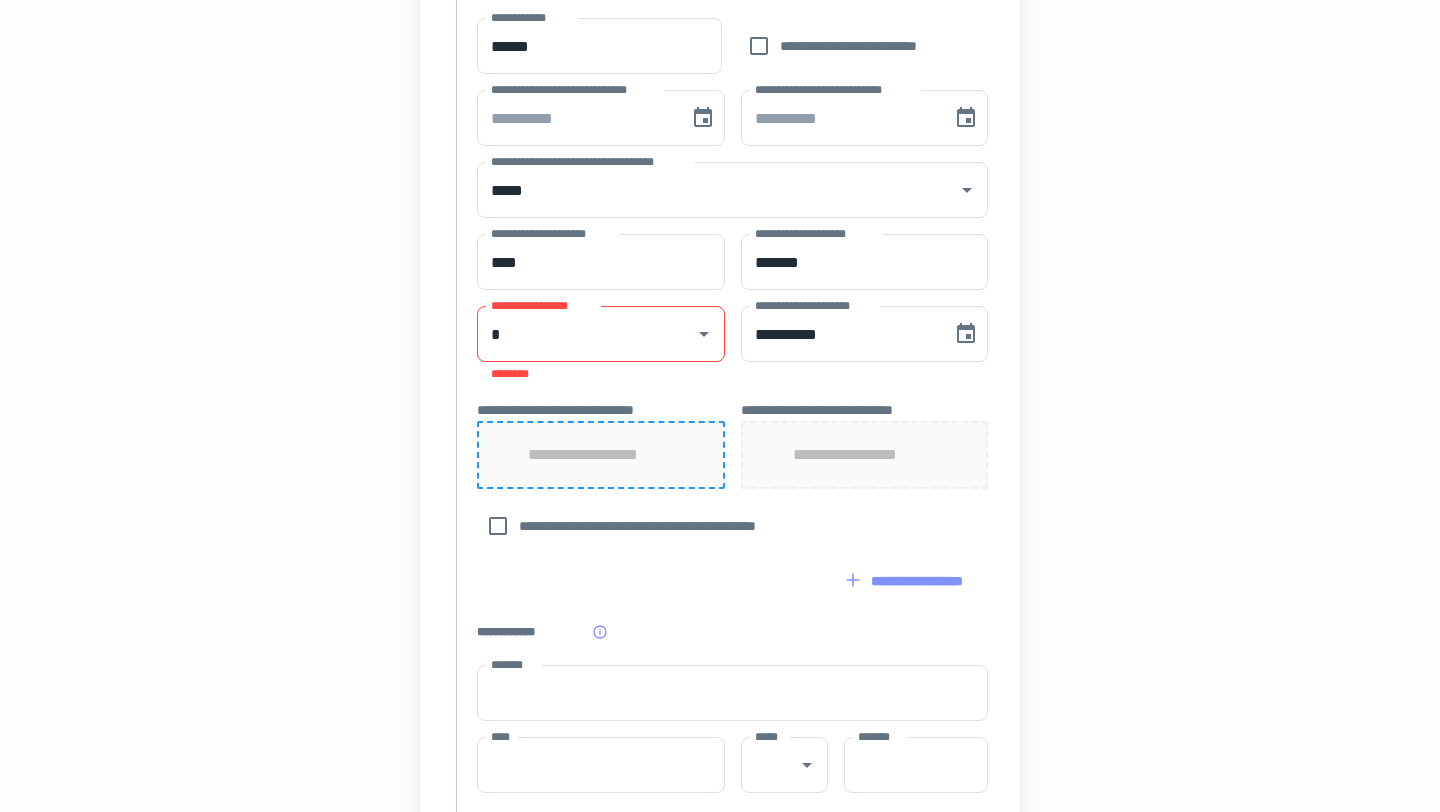 scroll, scrollTop: 771, scrollLeft: 0, axis: vertical 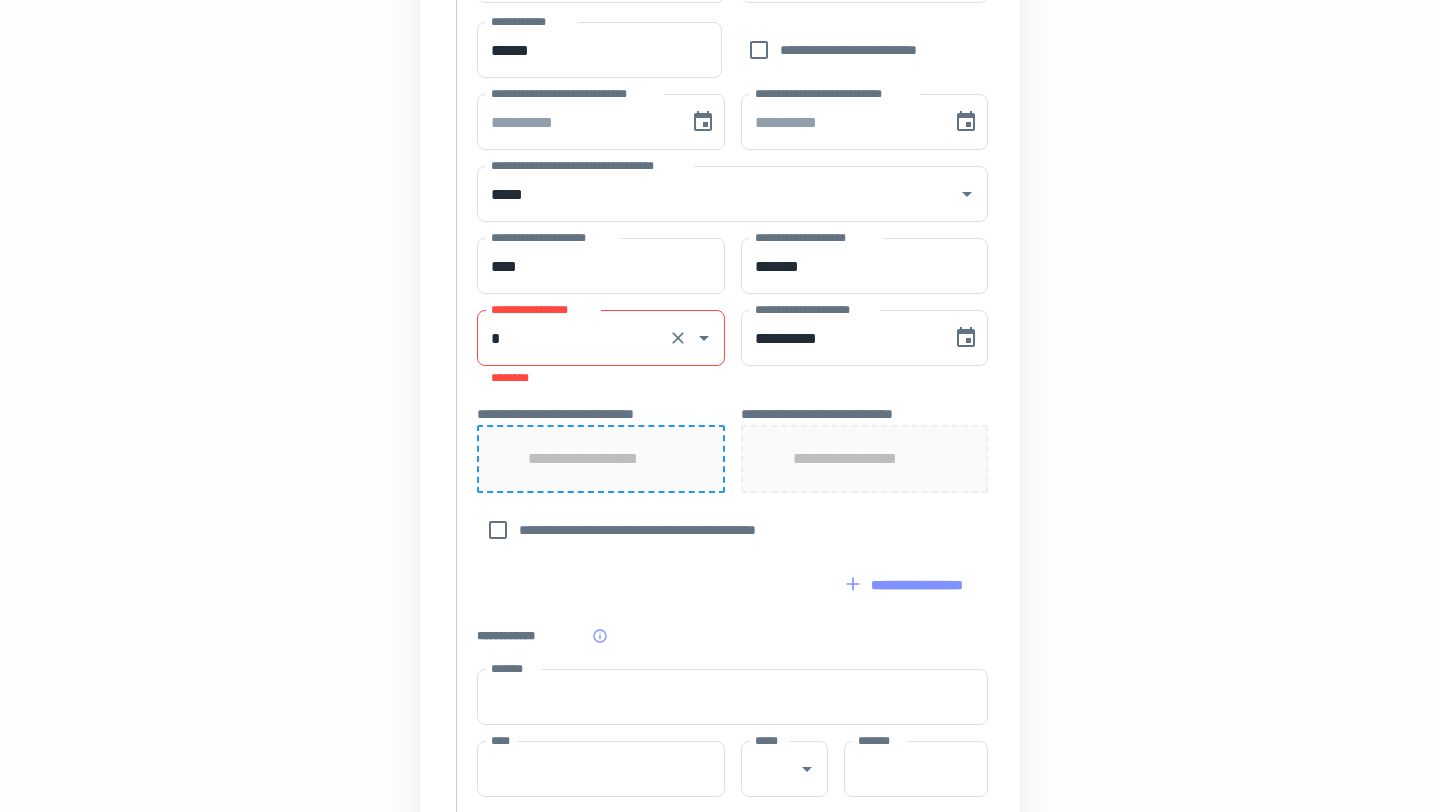 click on "********" at bounding box center (601, 378) 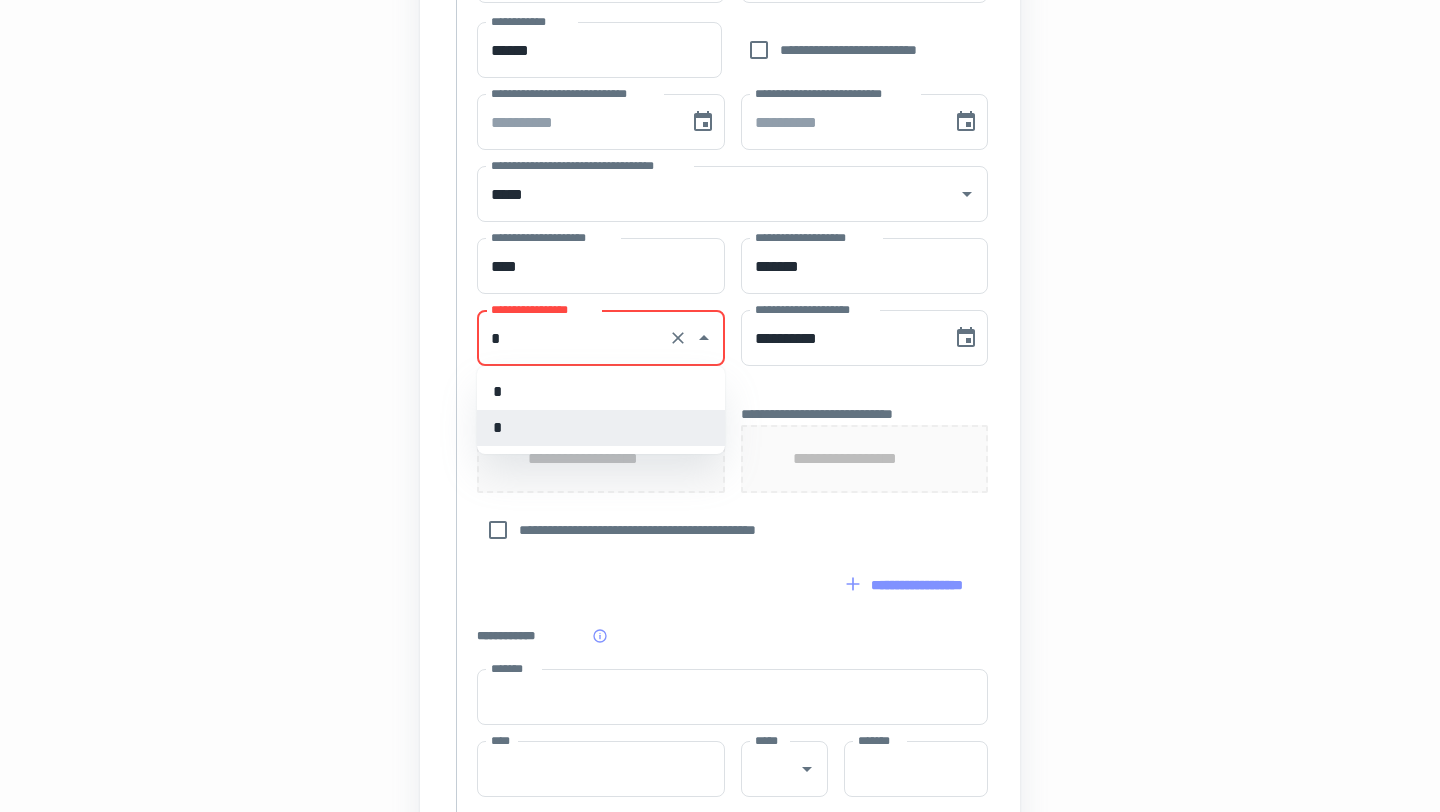 click on "*" at bounding box center [573, 338] 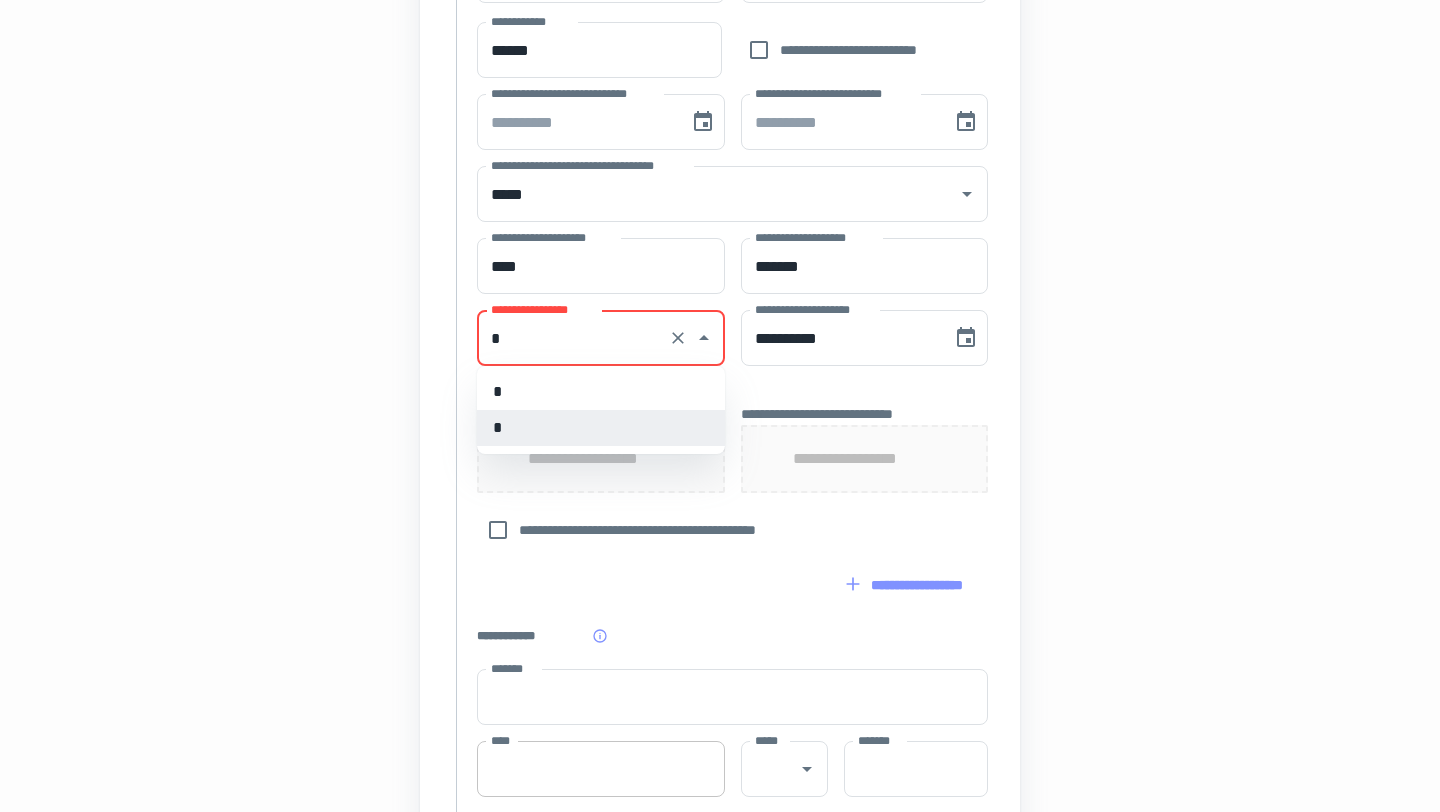 type on "***" 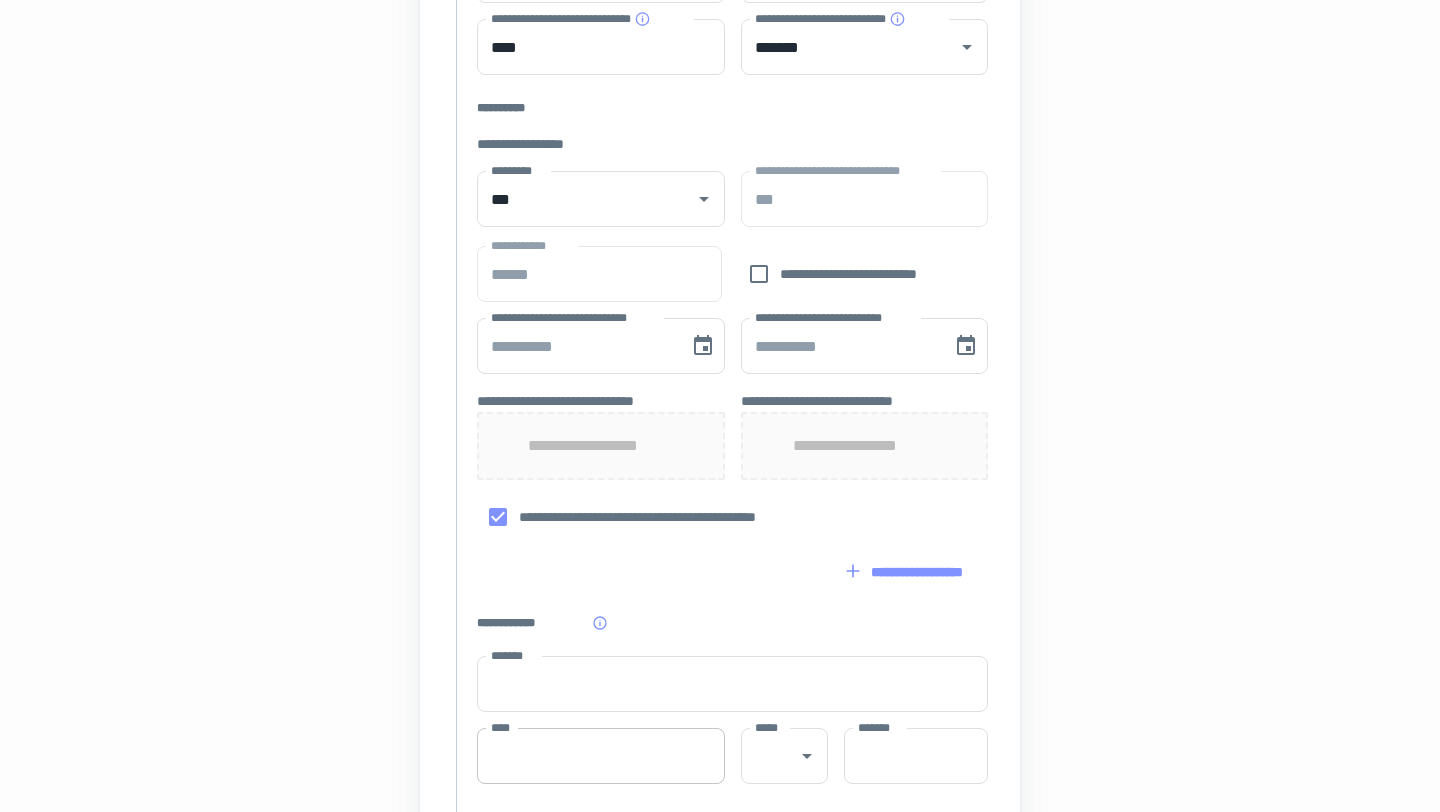 scroll, scrollTop: 702, scrollLeft: 0, axis: vertical 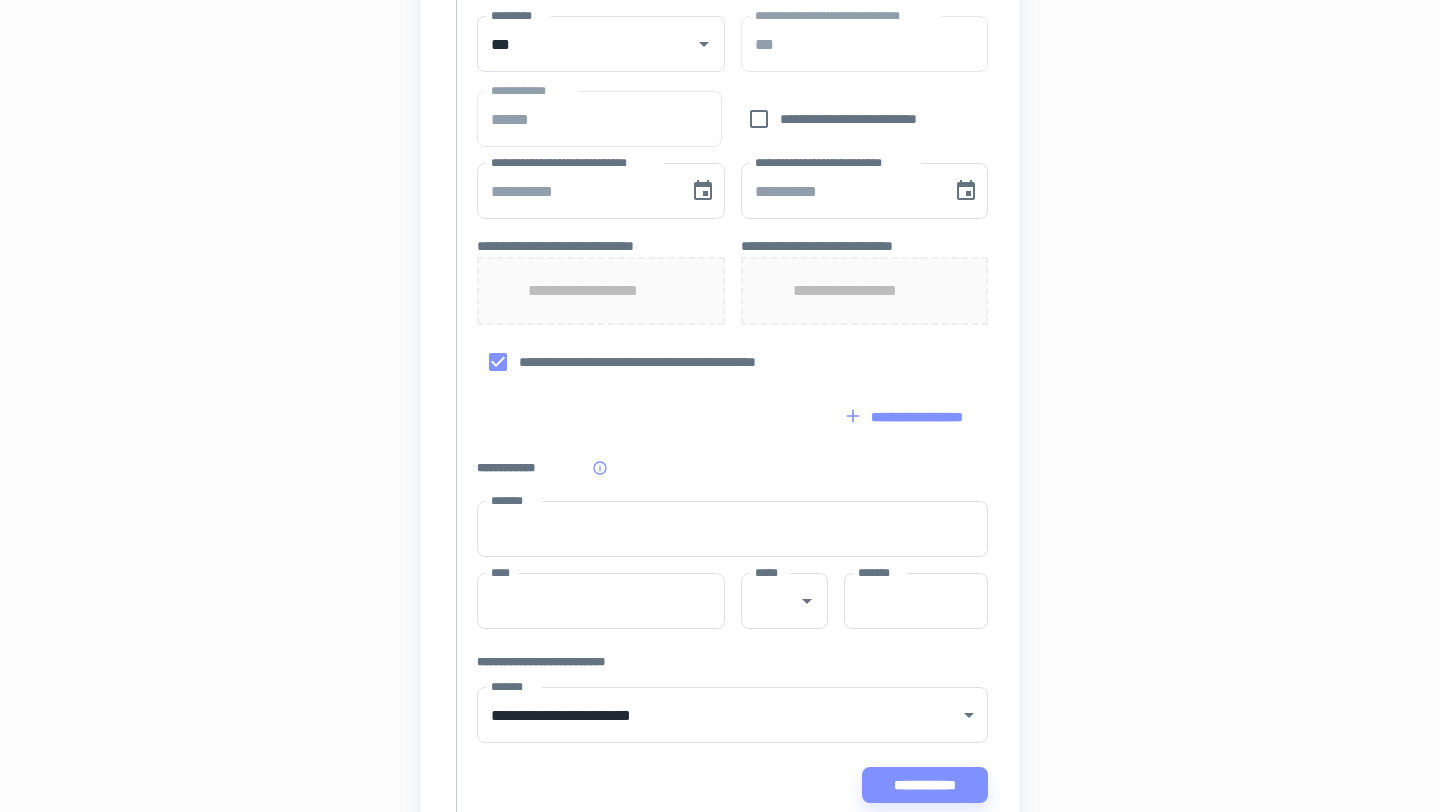 type 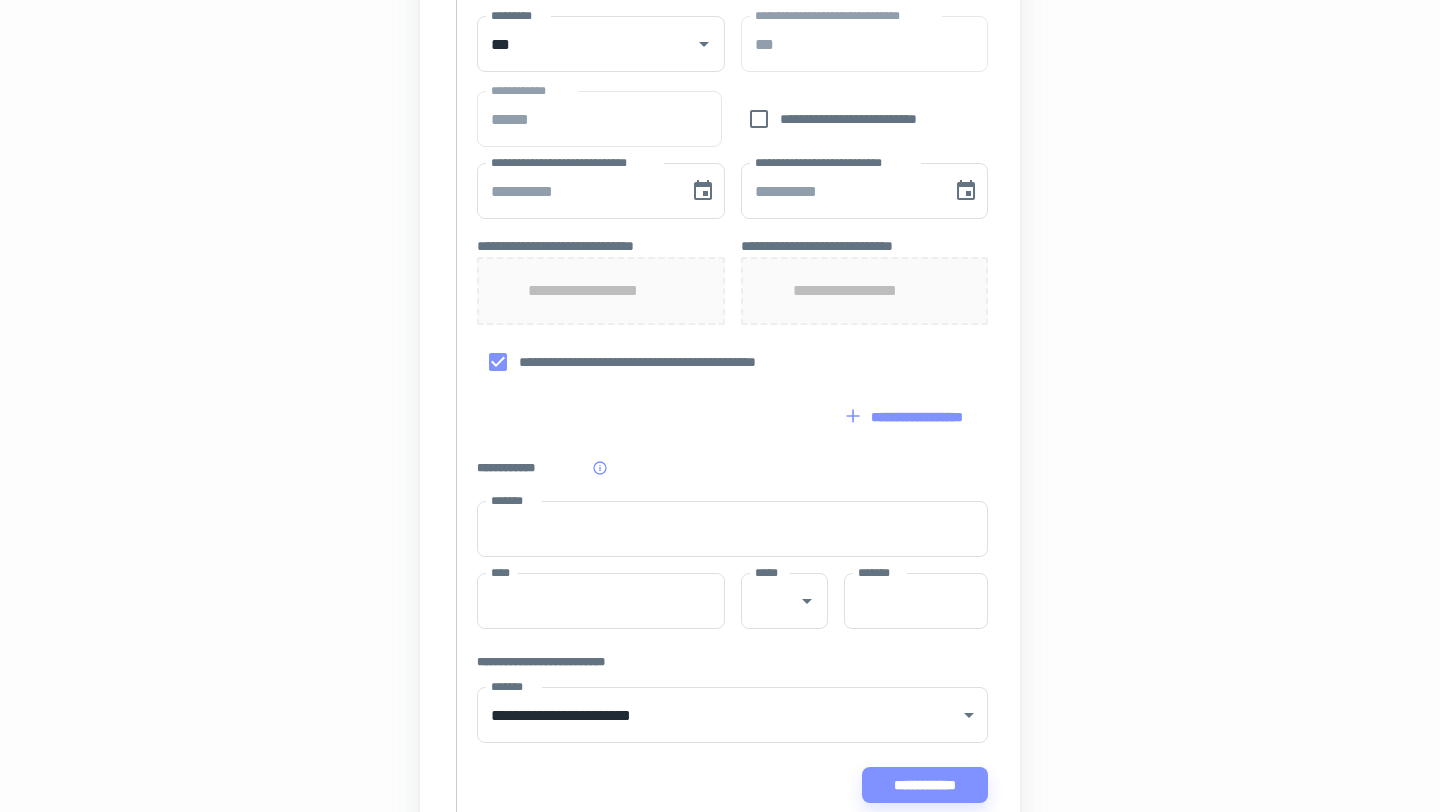 type 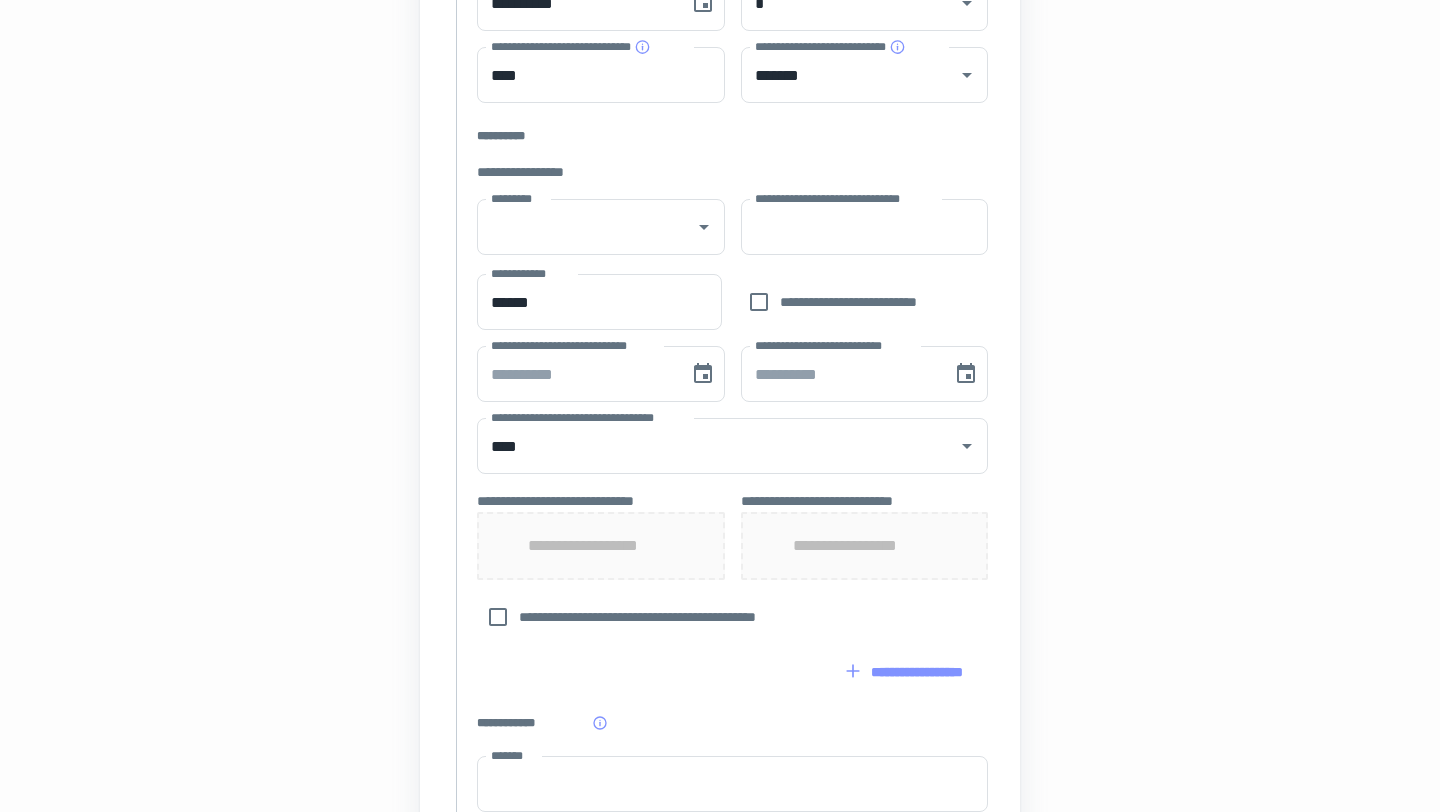 scroll, scrollTop: 587, scrollLeft: 0, axis: vertical 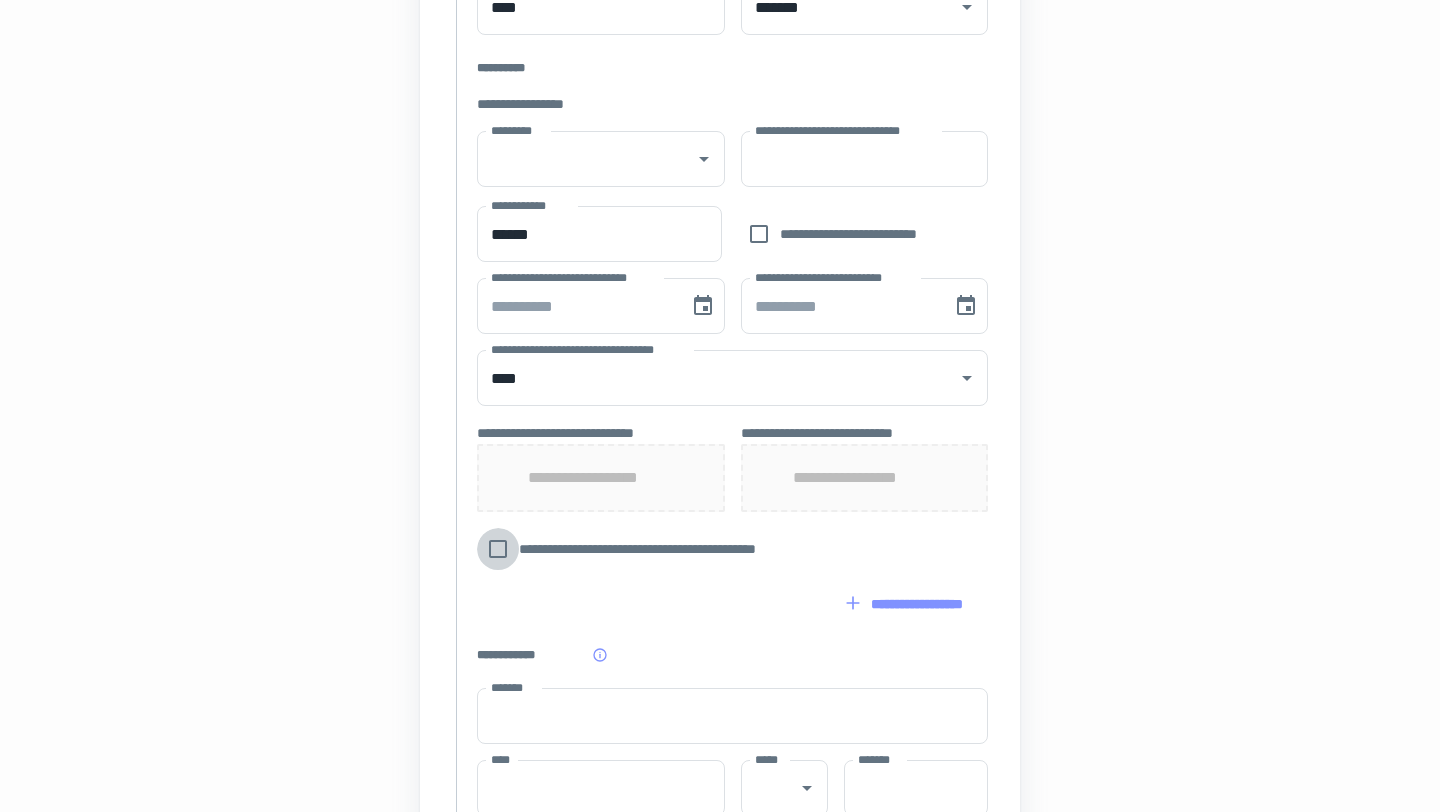 type on "***" 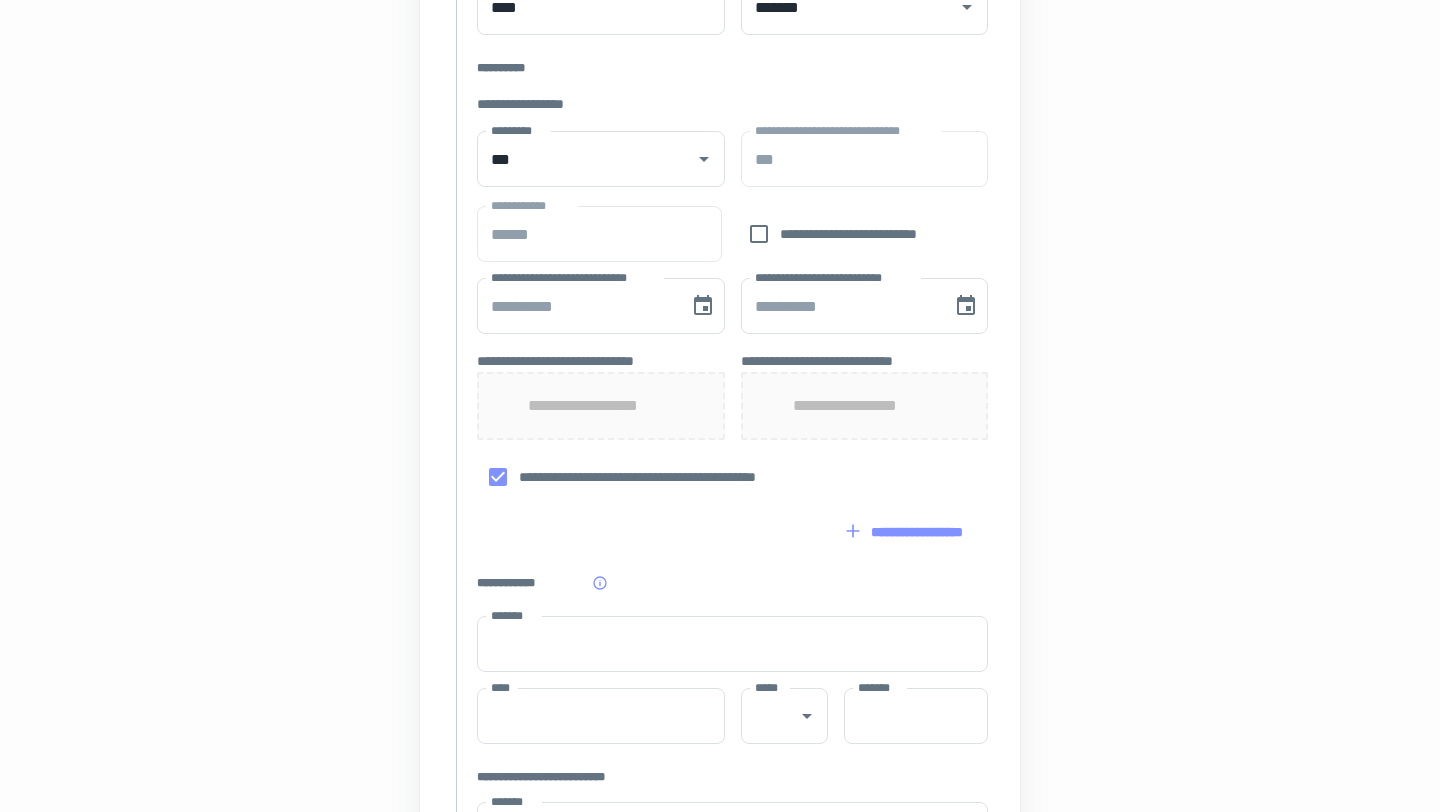 type 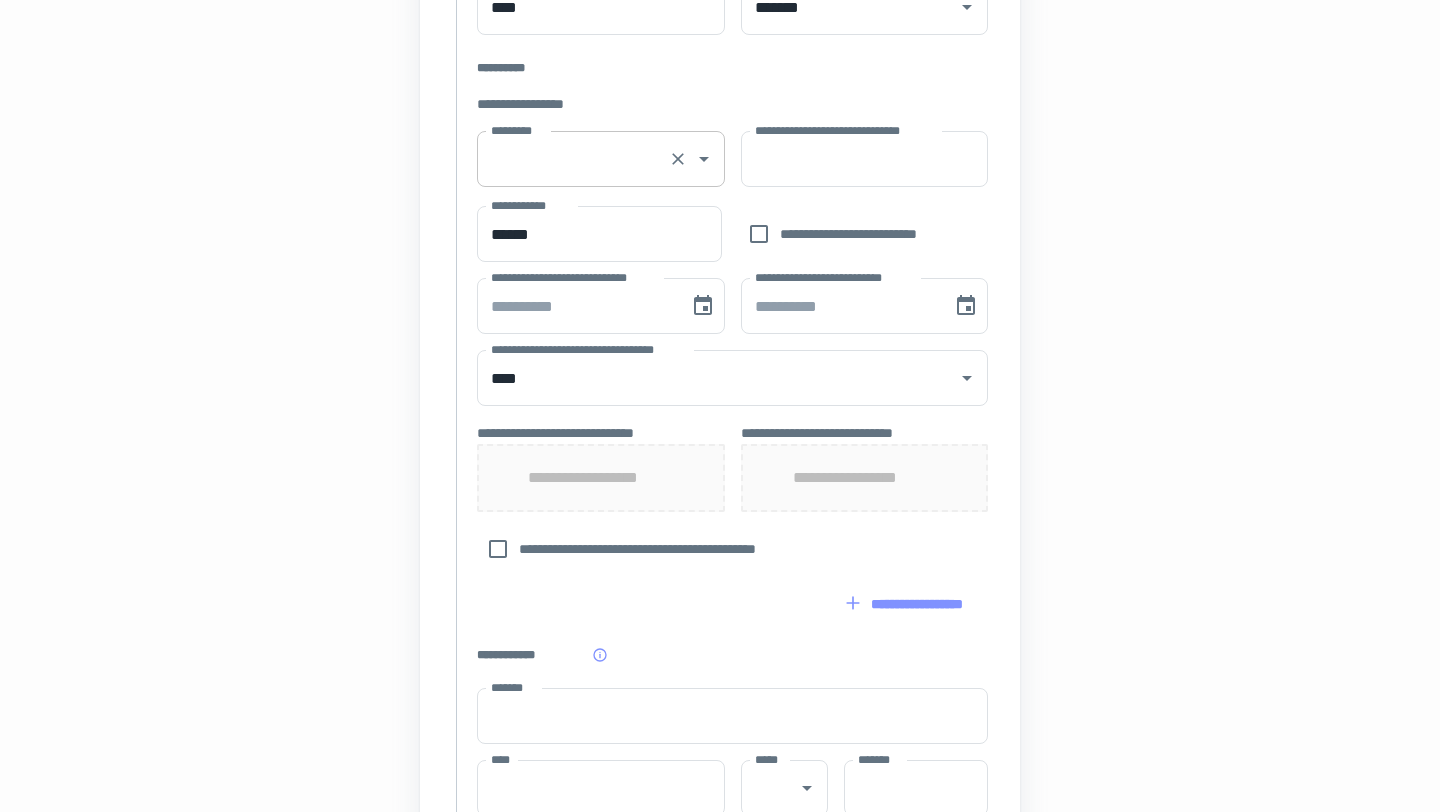 click on "*********" at bounding box center [573, 159] 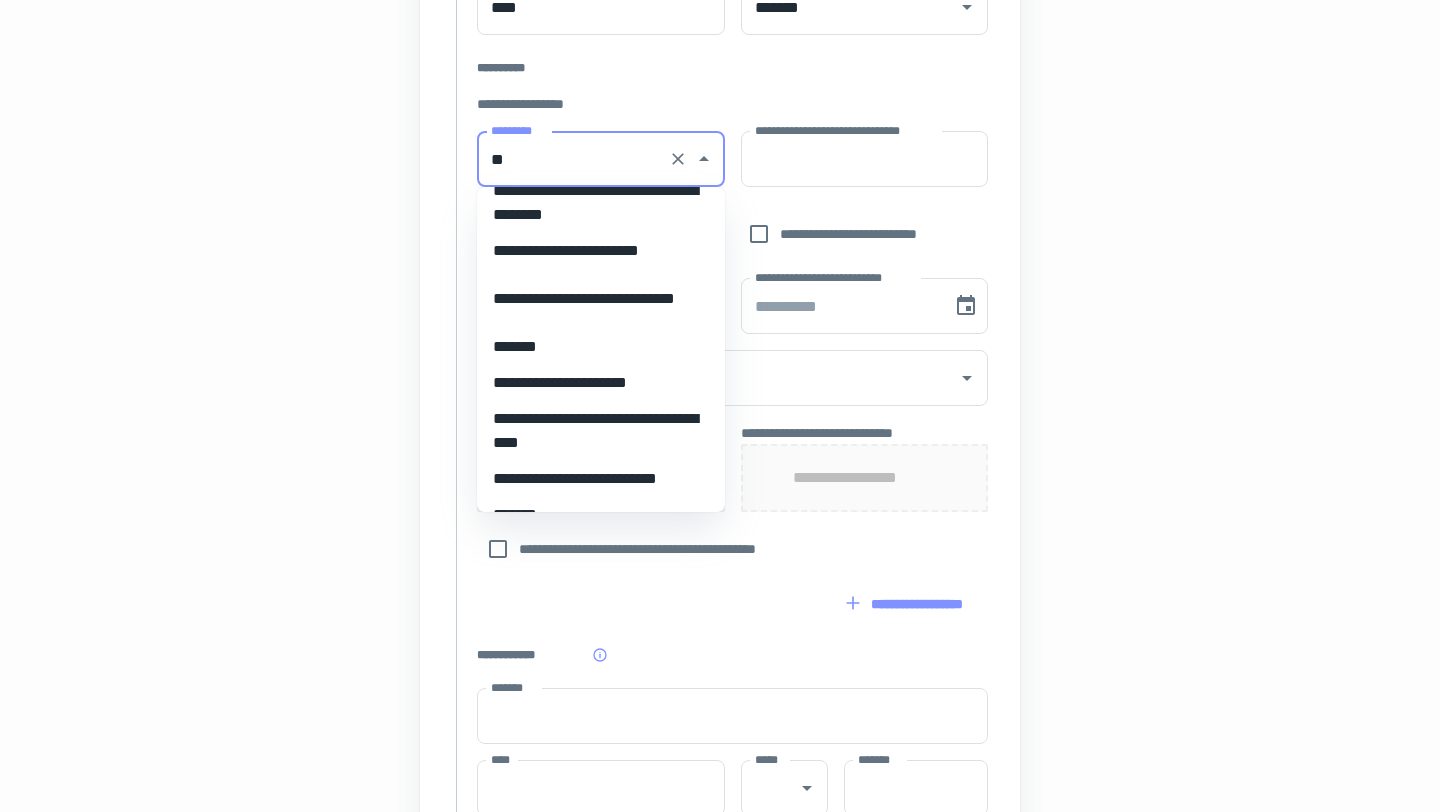 scroll, scrollTop: 267, scrollLeft: 0, axis: vertical 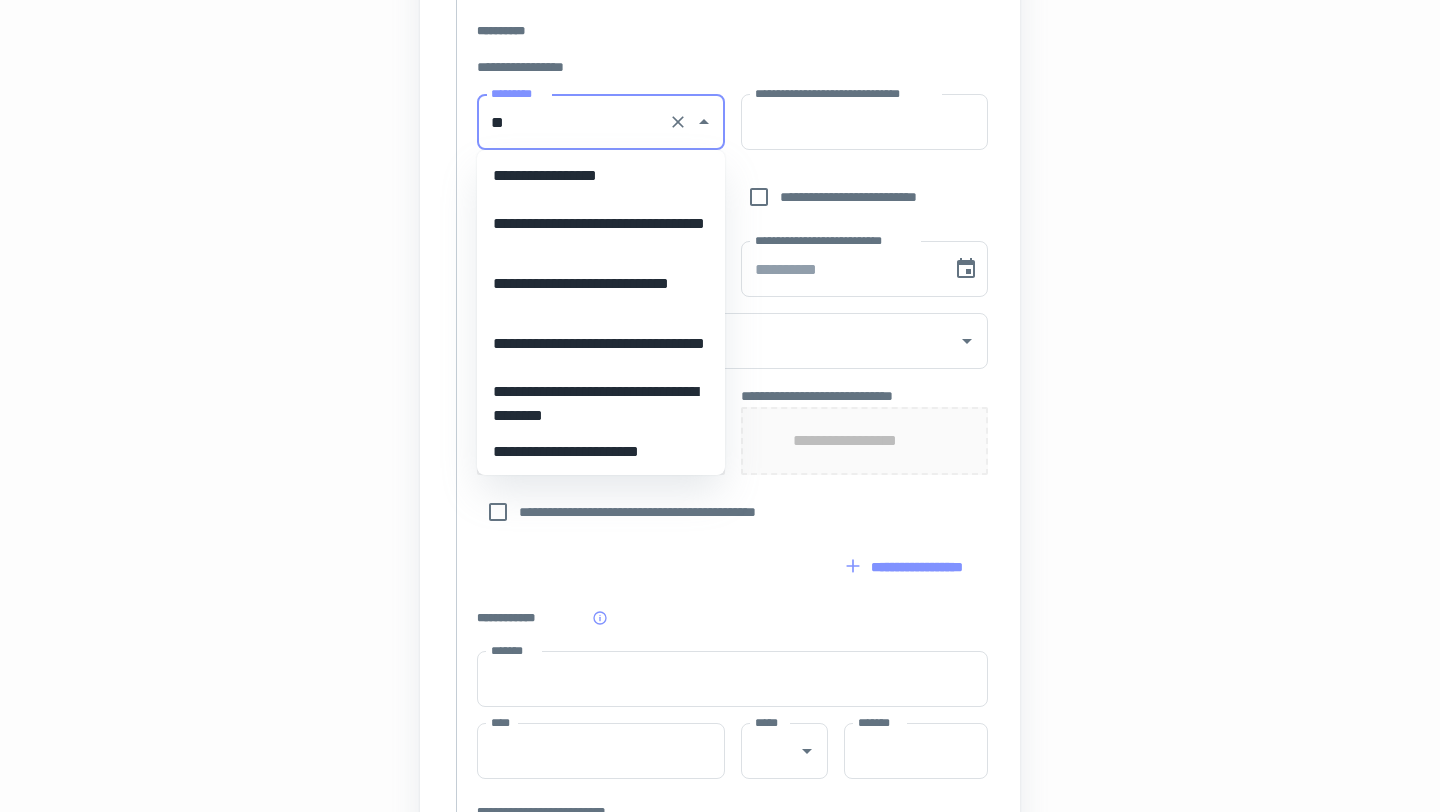 click on "**********" at bounding box center (601, 176) 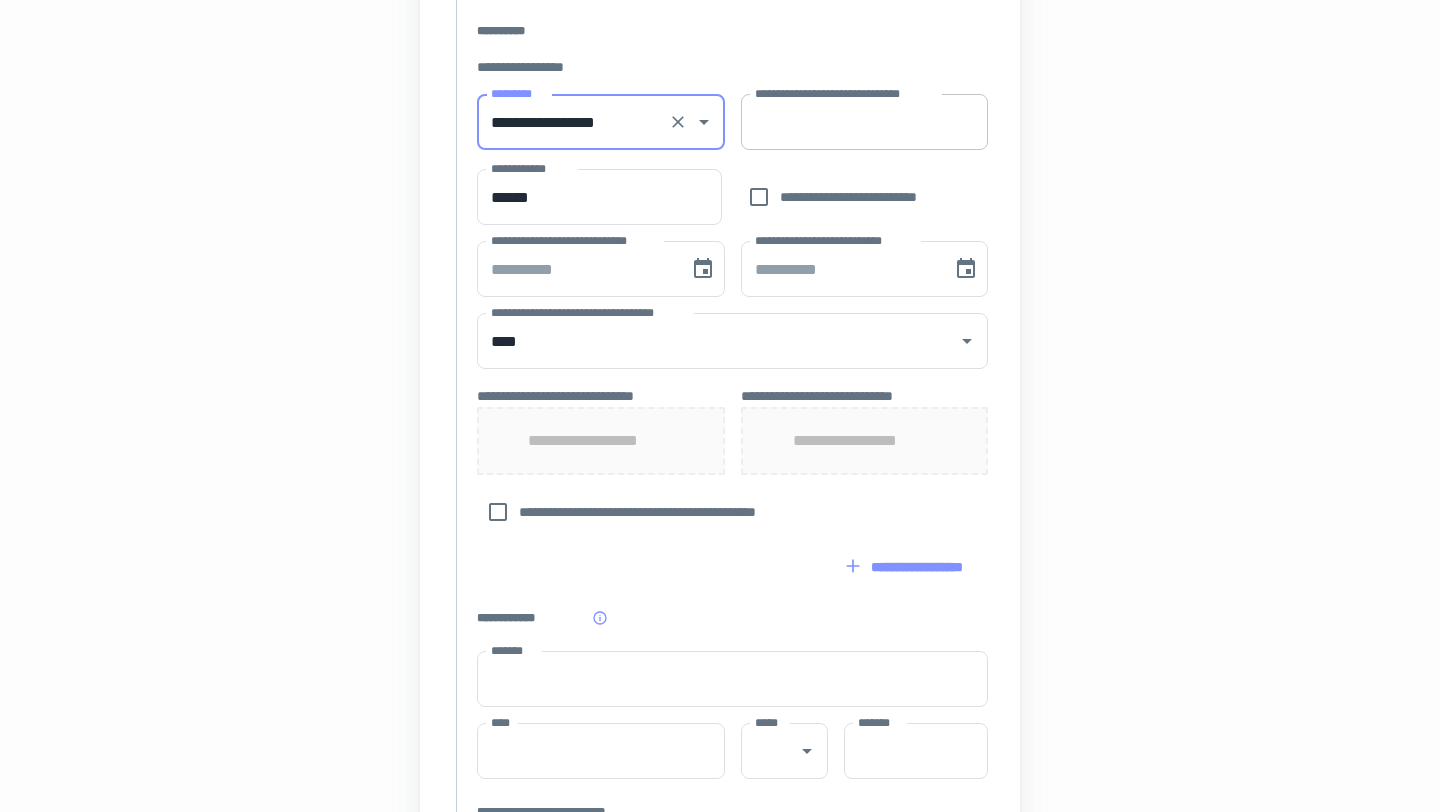 type on "**********" 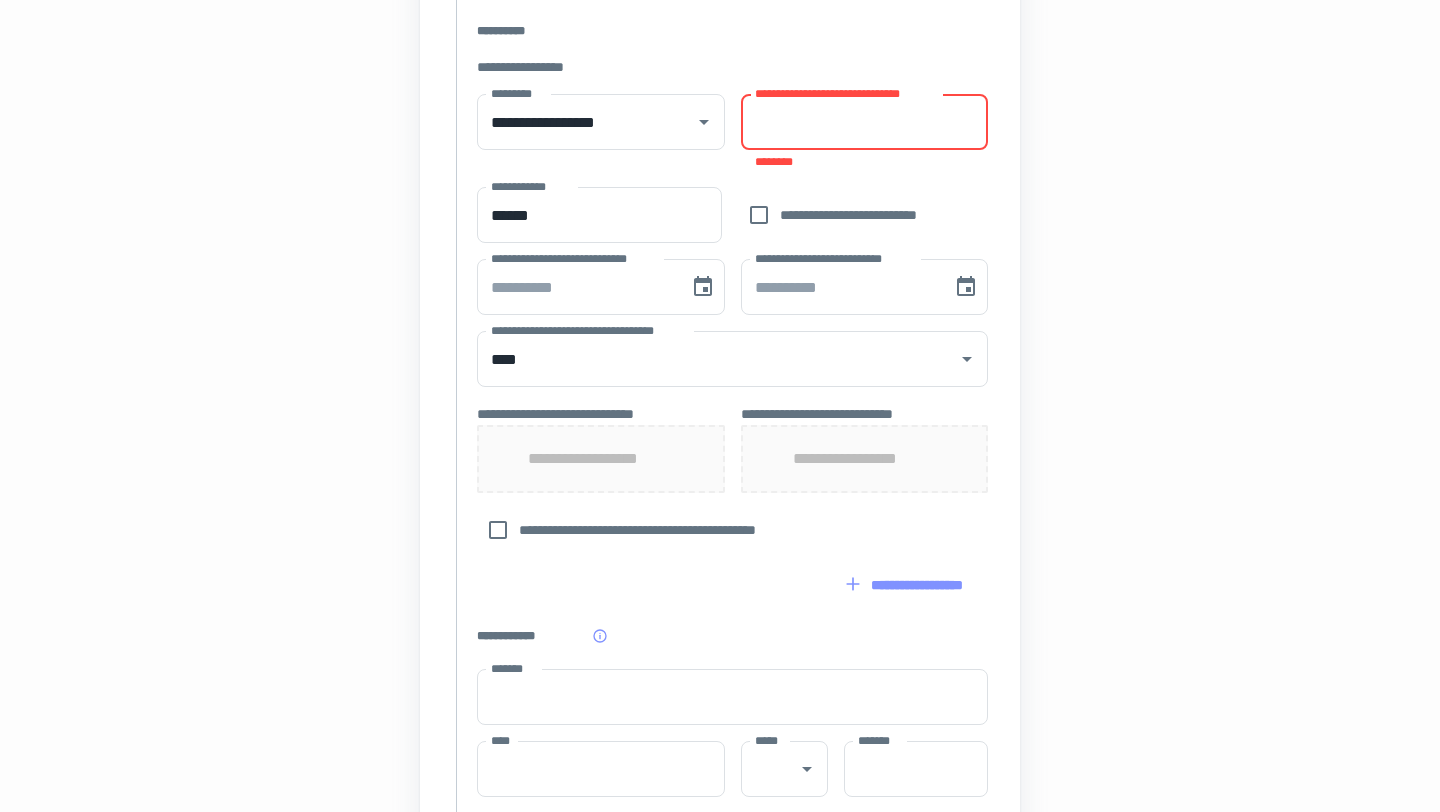 click on "**********" at bounding box center [865, 122] 